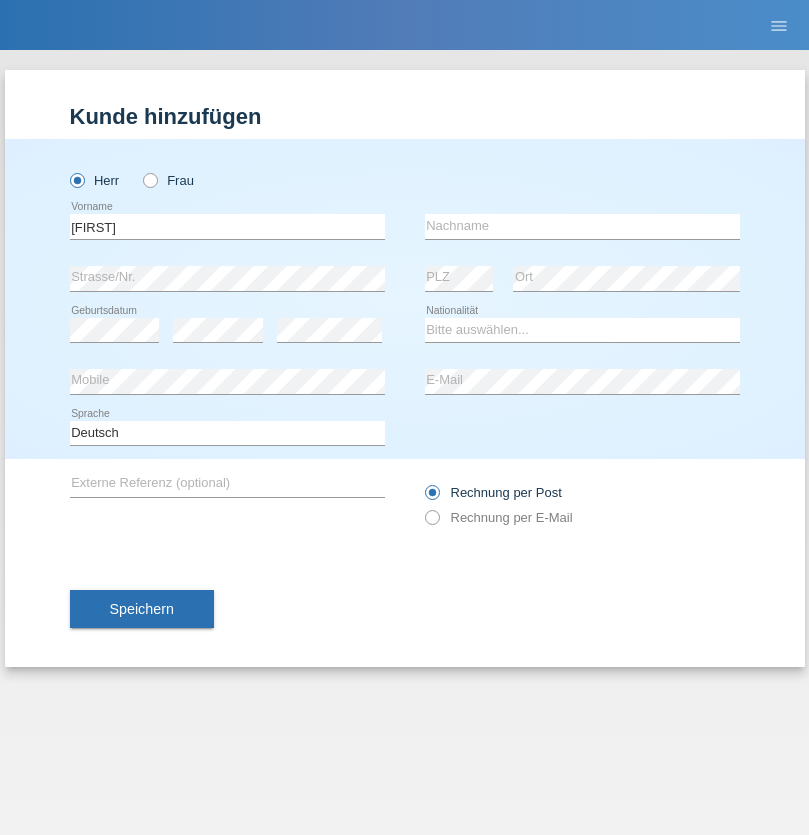 scroll, scrollTop: 0, scrollLeft: 0, axis: both 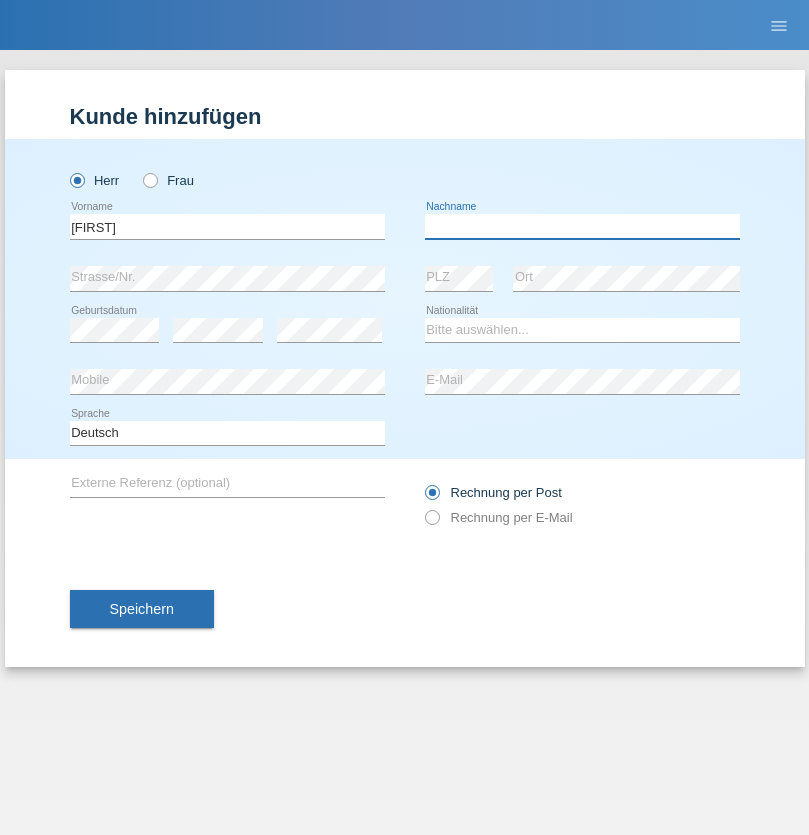 click at bounding box center (582, 226) 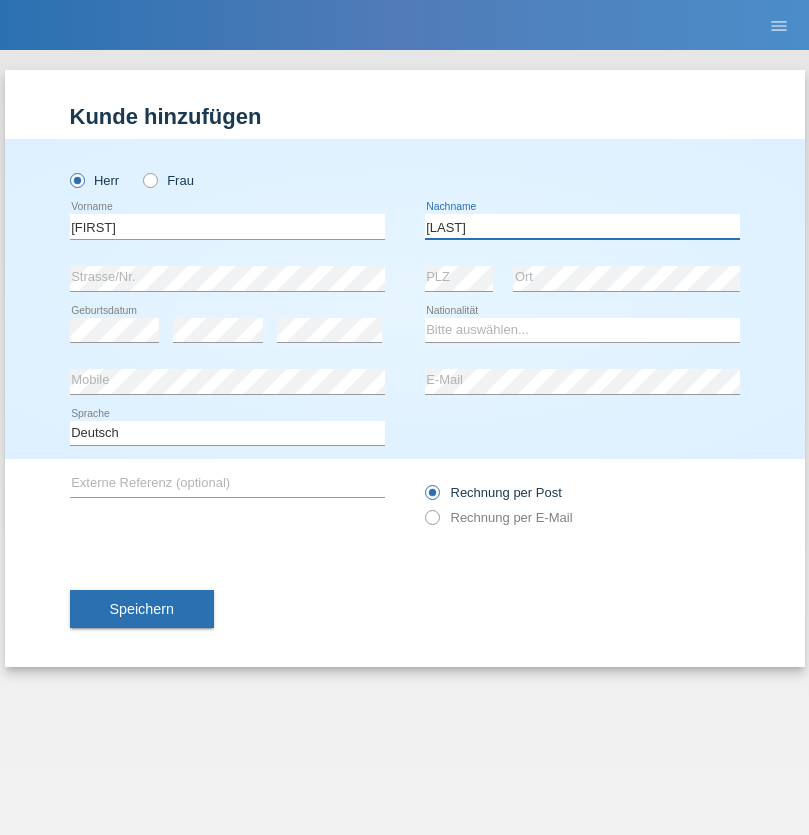 type on "Berger" 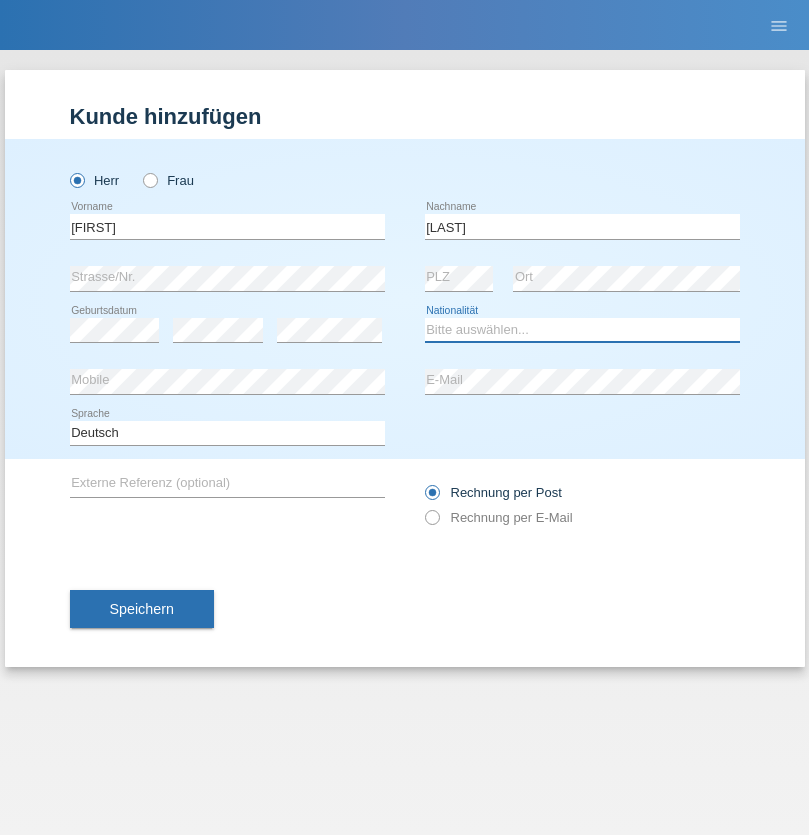 select on "CH" 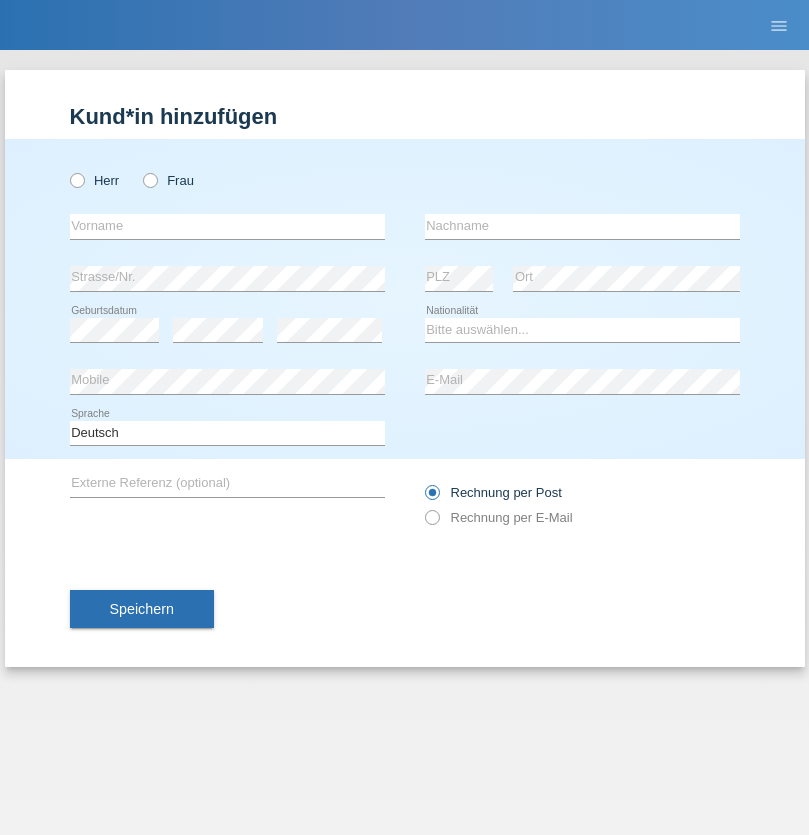 scroll, scrollTop: 0, scrollLeft: 0, axis: both 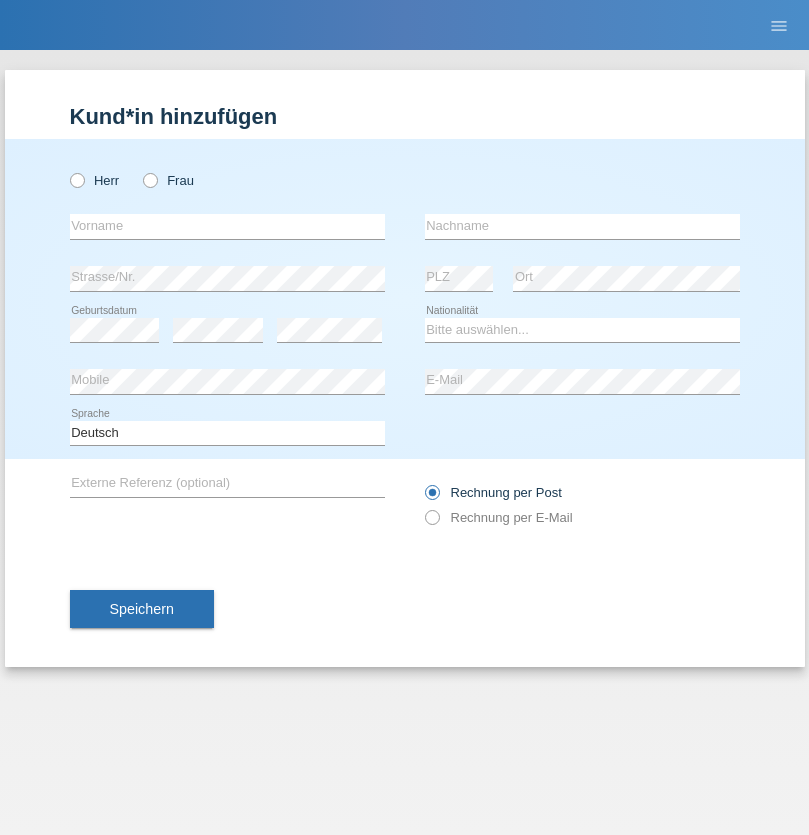 radio on "true" 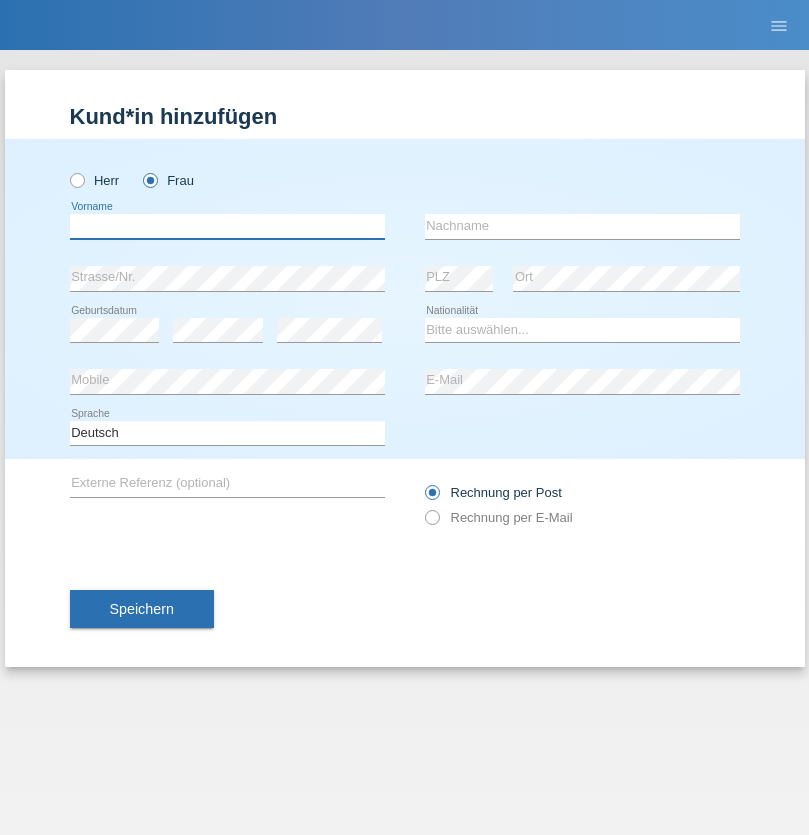 click at bounding box center [227, 226] 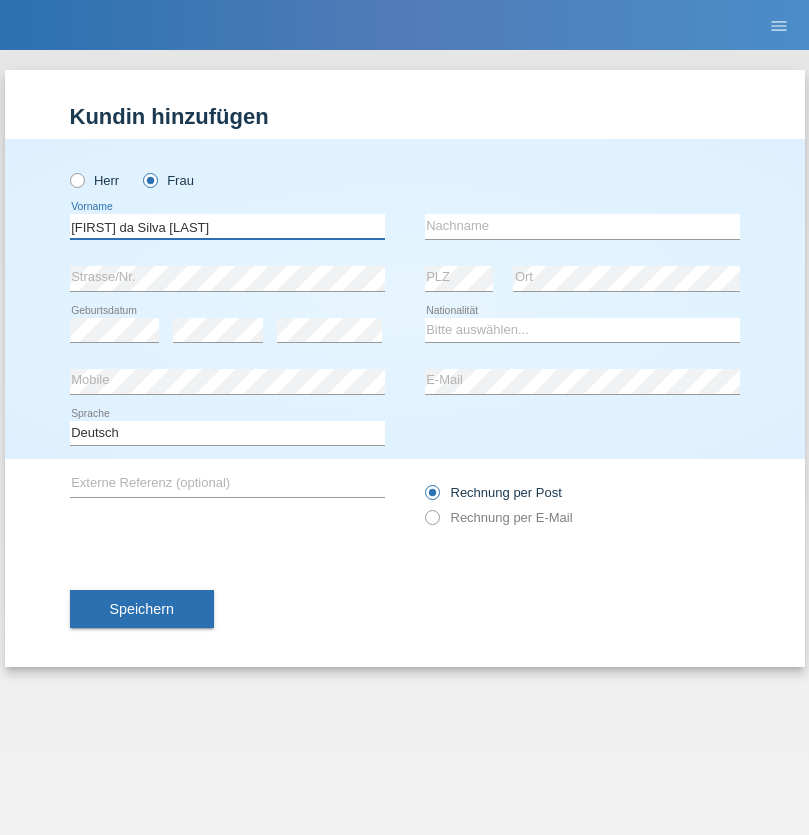 type on "Teixeira da Silva Moço" 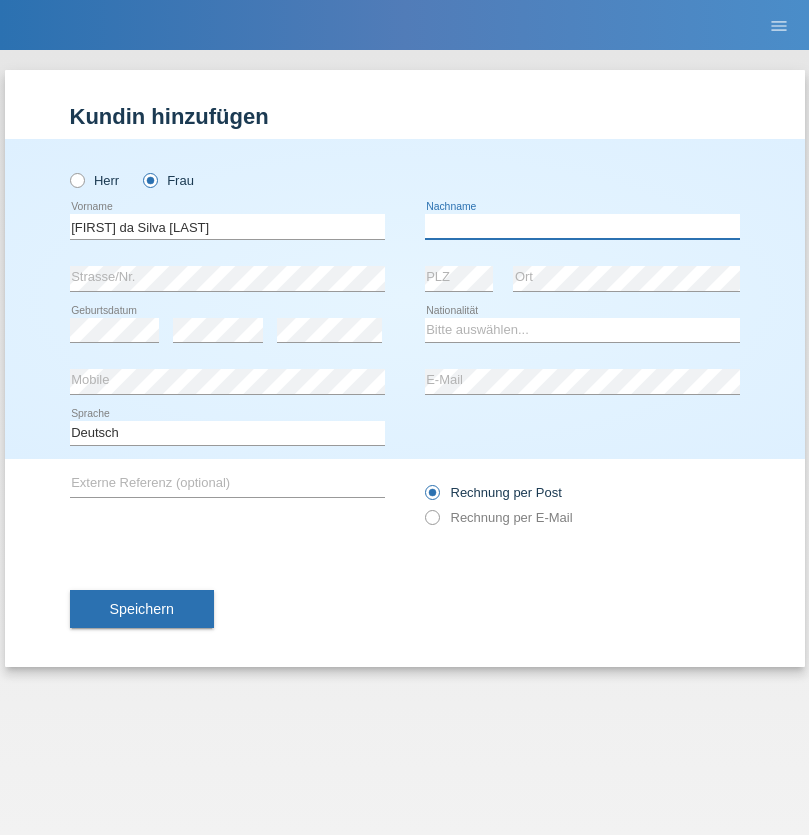 click at bounding box center [582, 226] 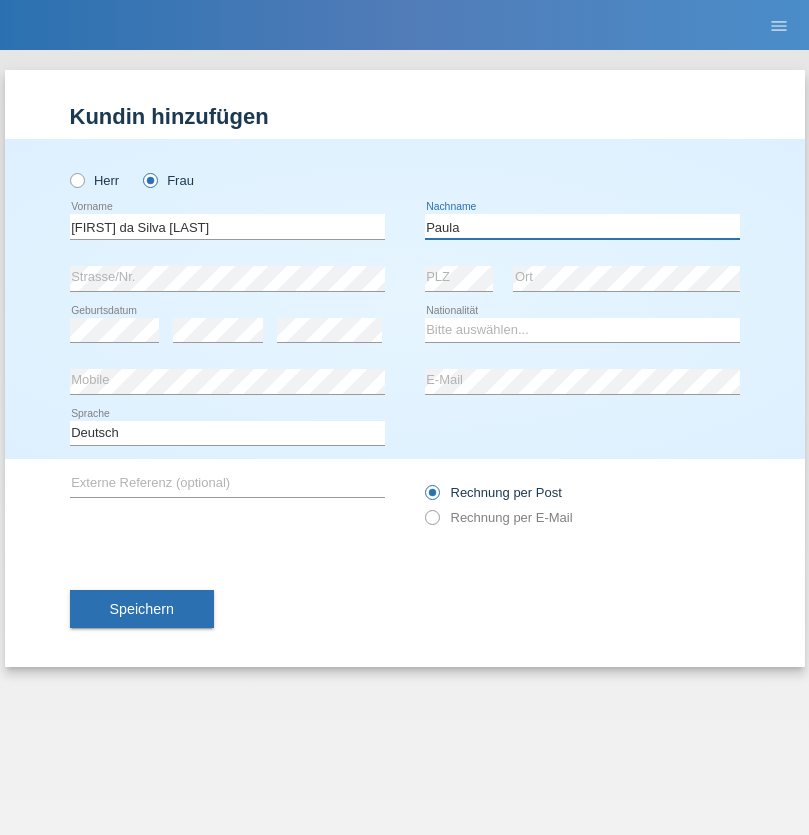 type on "Paula" 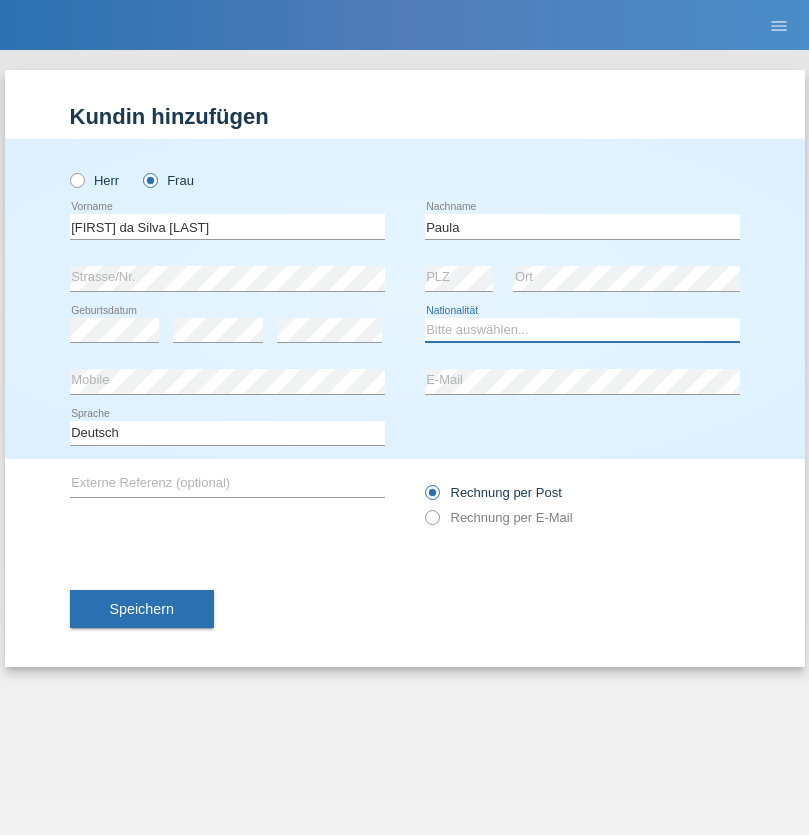 select on "PT" 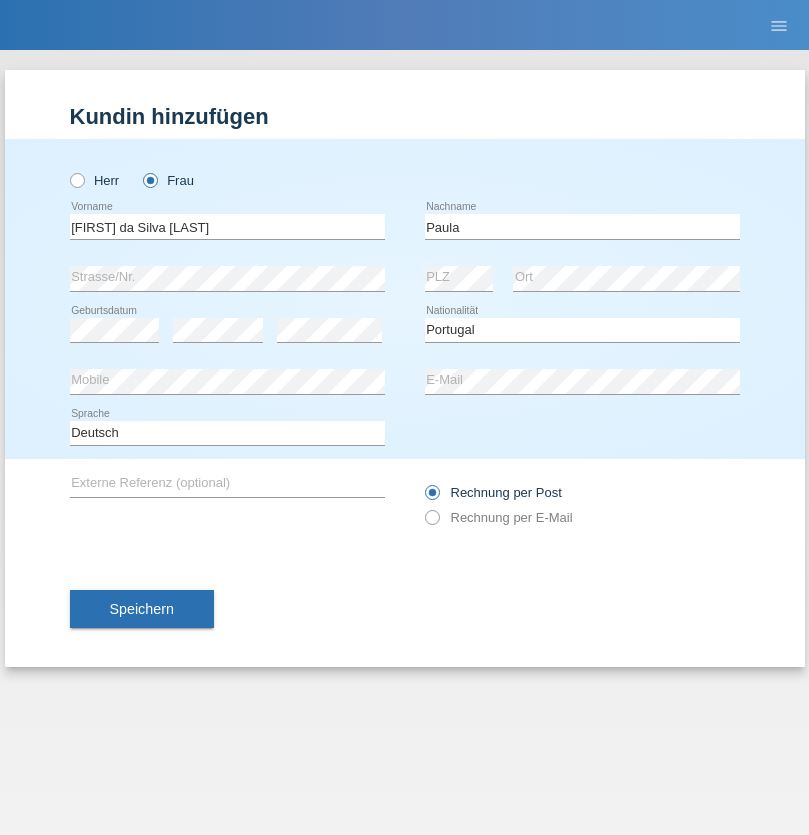 select on "C" 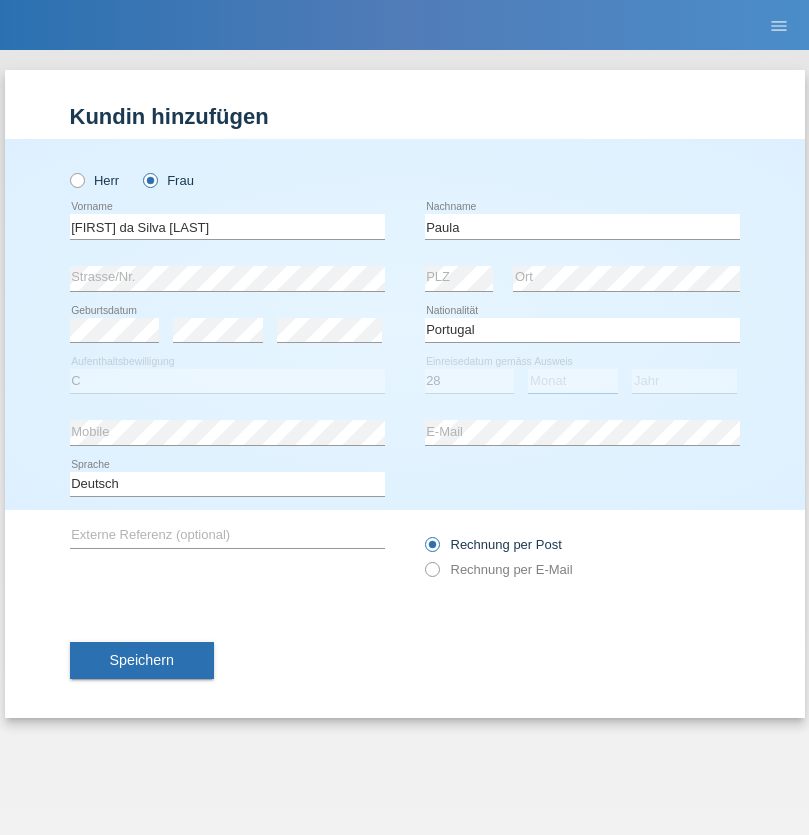 select on "03" 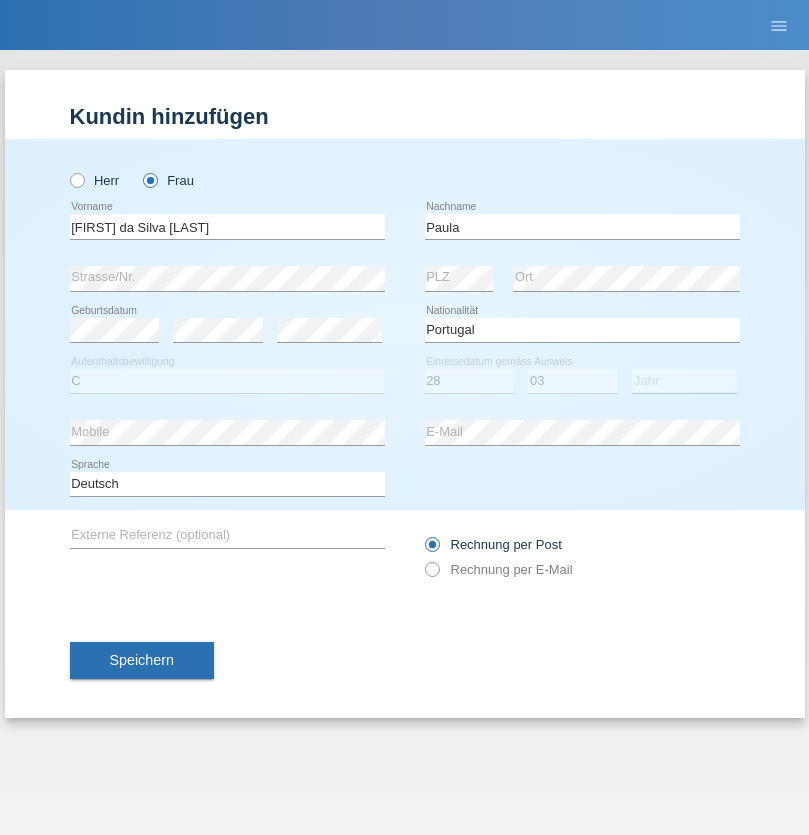 select on "2005" 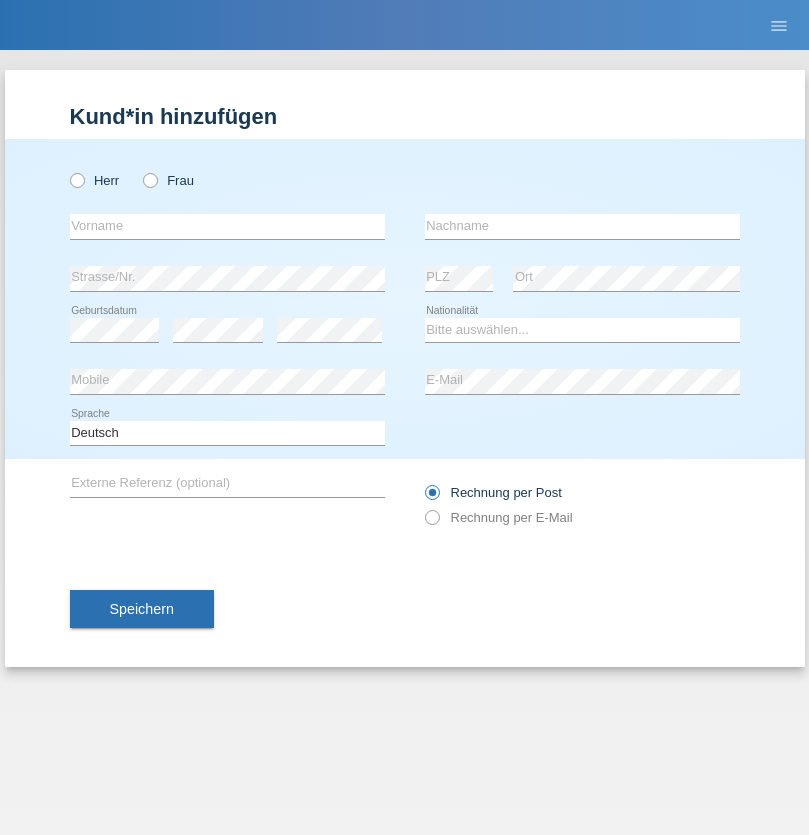 scroll, scrollTop: 0, scrollLeft: 0, axis: both 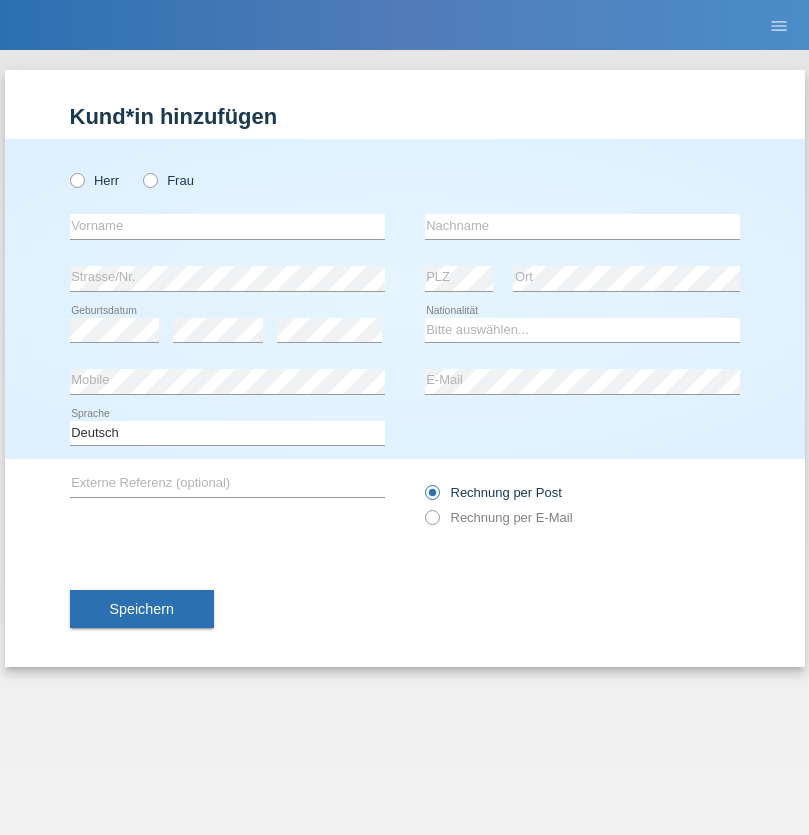 radio on "true" 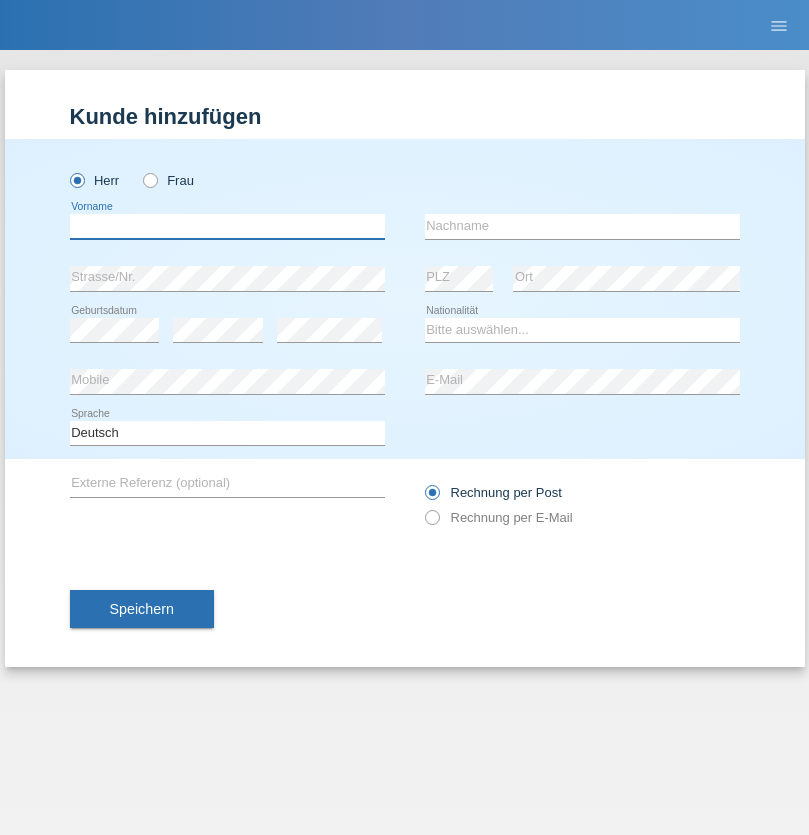 click at bounding box center [227, 226] 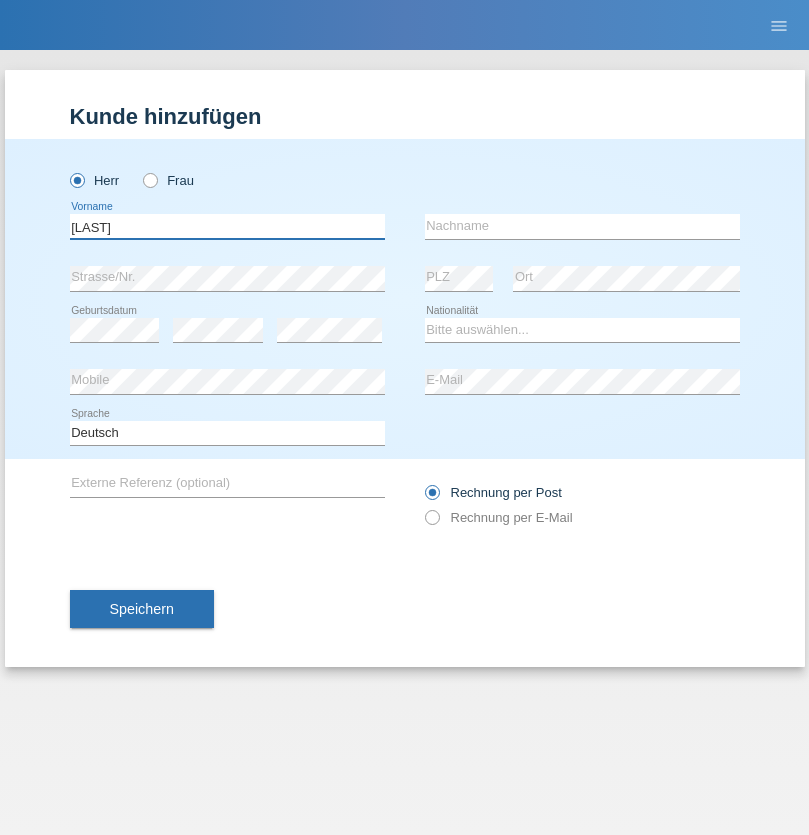 type on "[FIRST]" 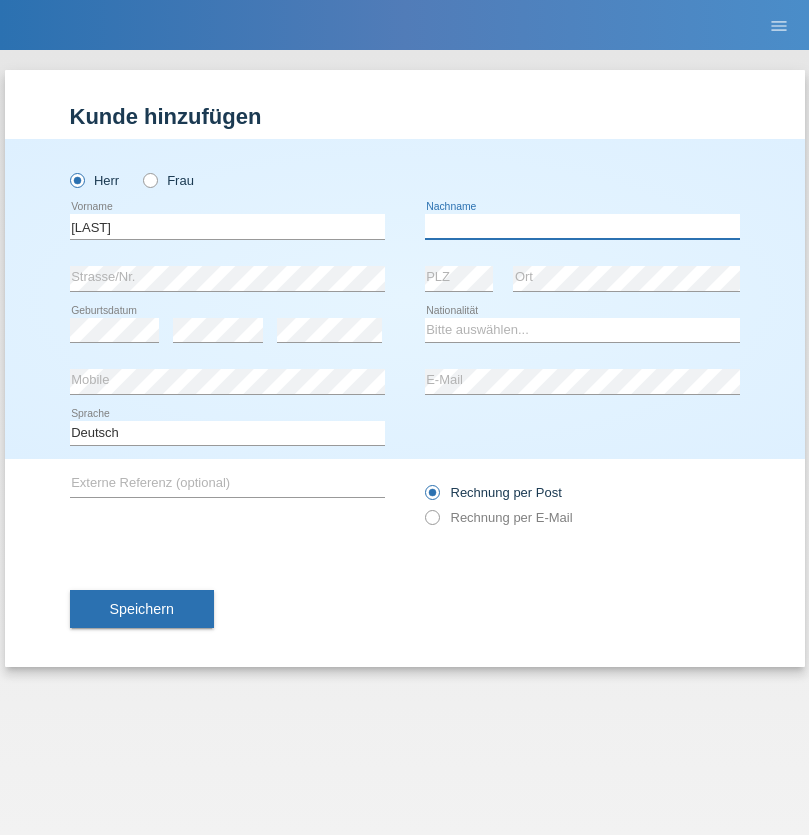click at bounding box center (582, 226) 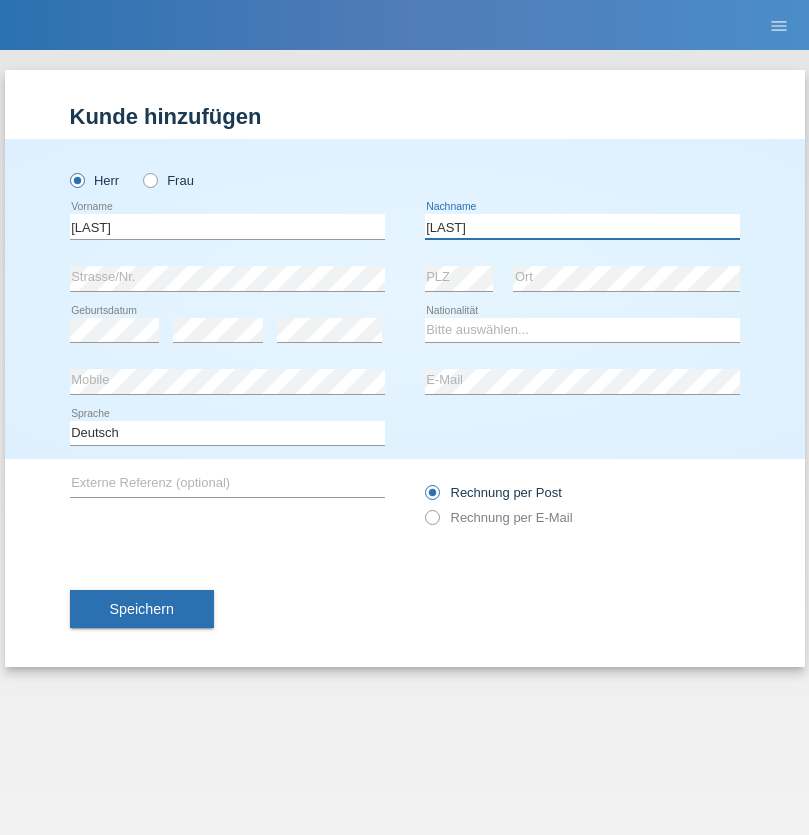 type on "[LAST]" 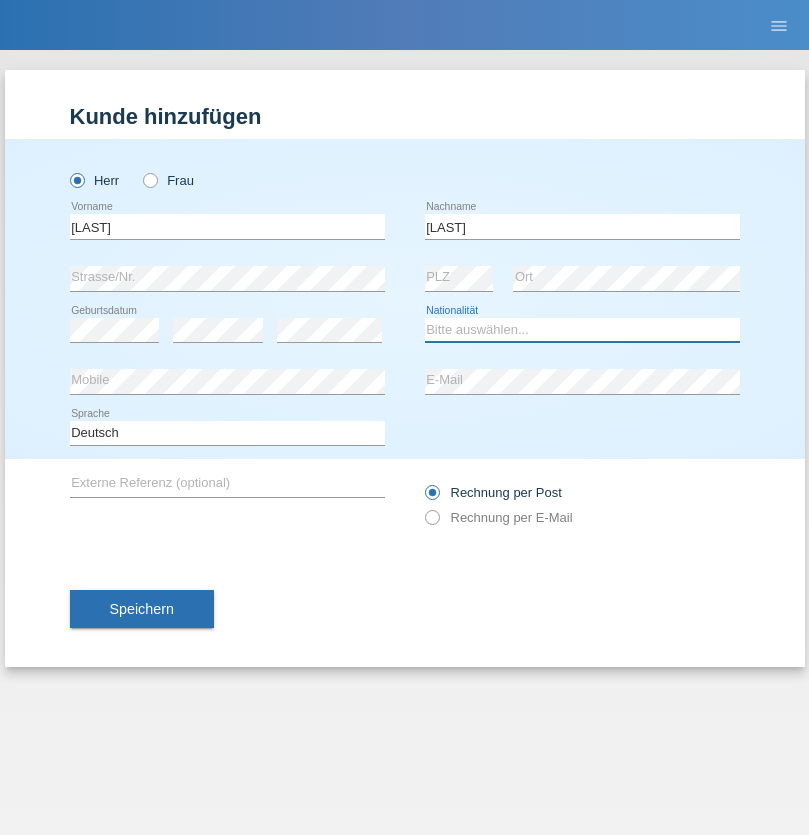 select on "LK" 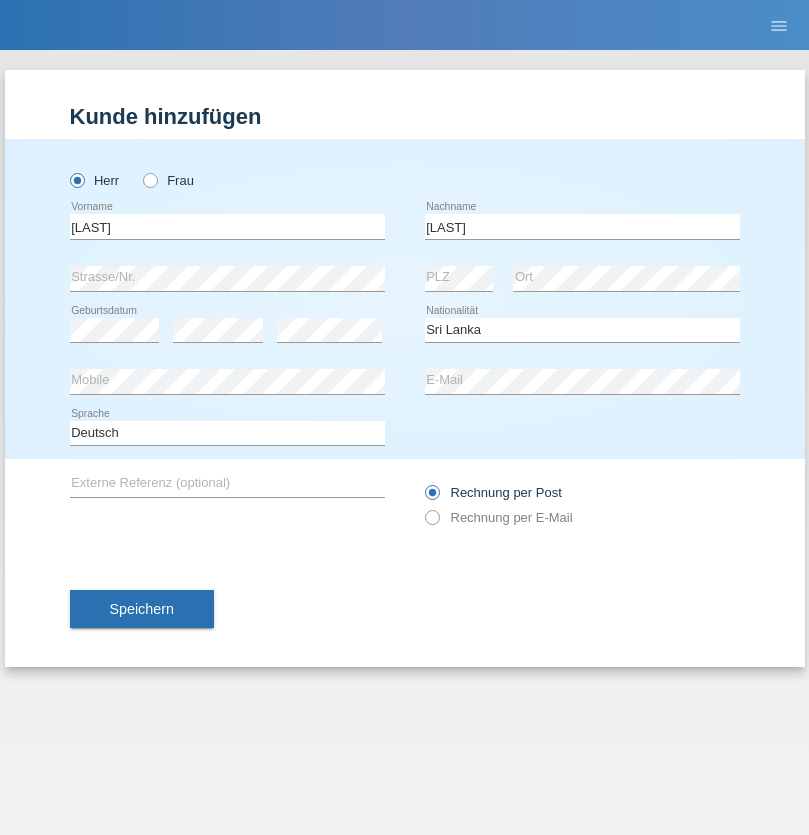 select on "C" 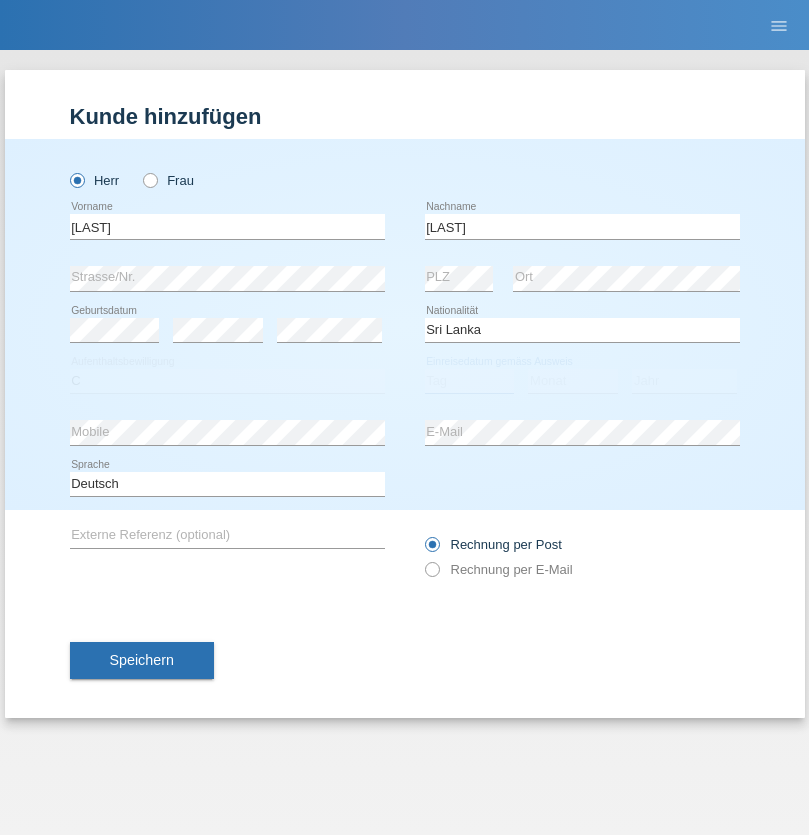 select on "23" 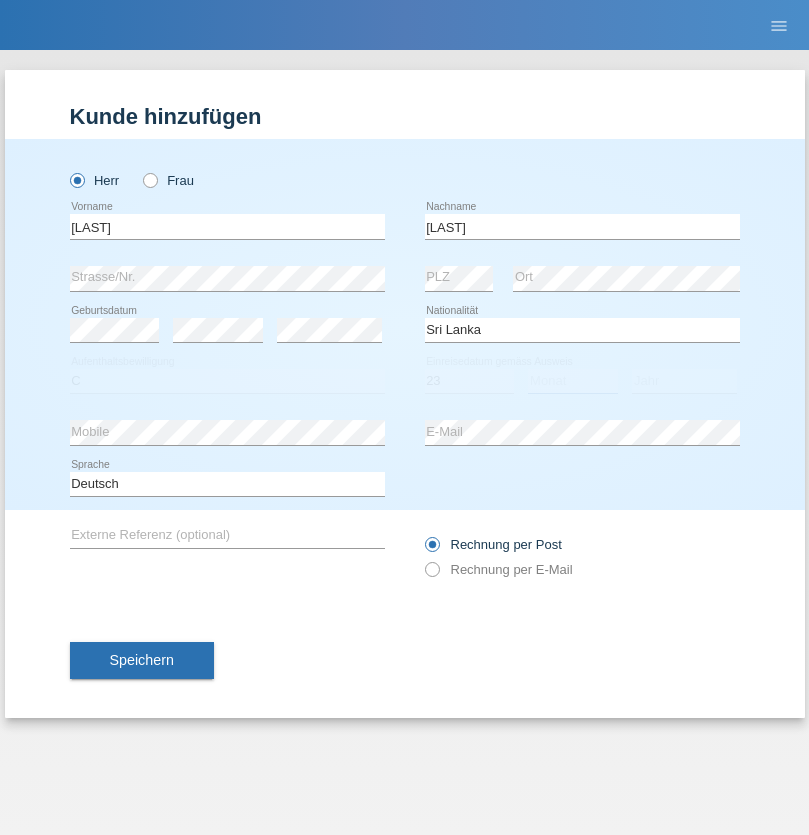 select on "03" 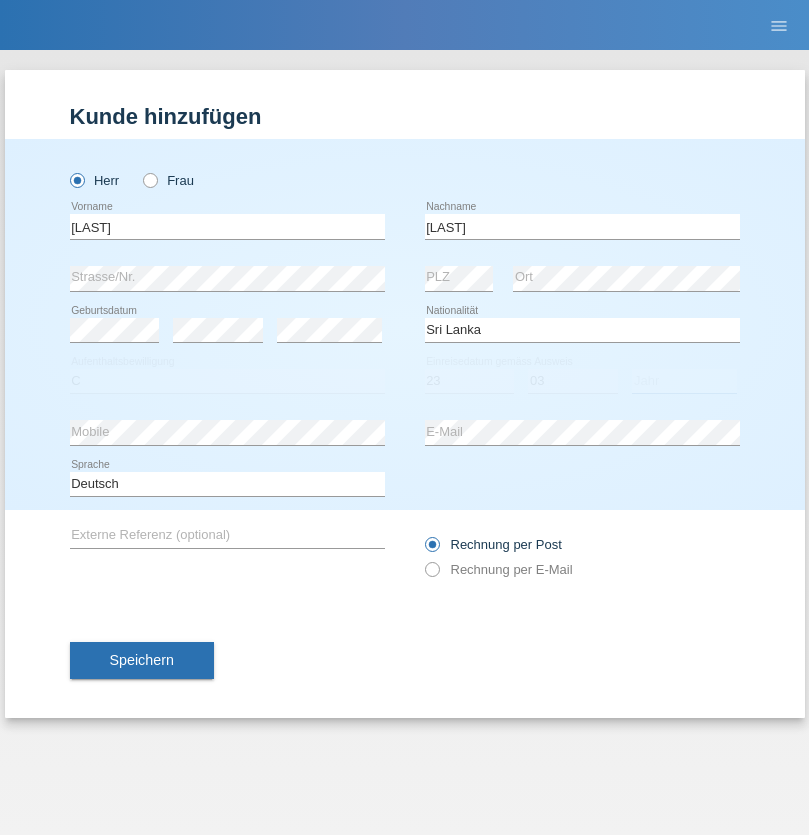 select on "2021" 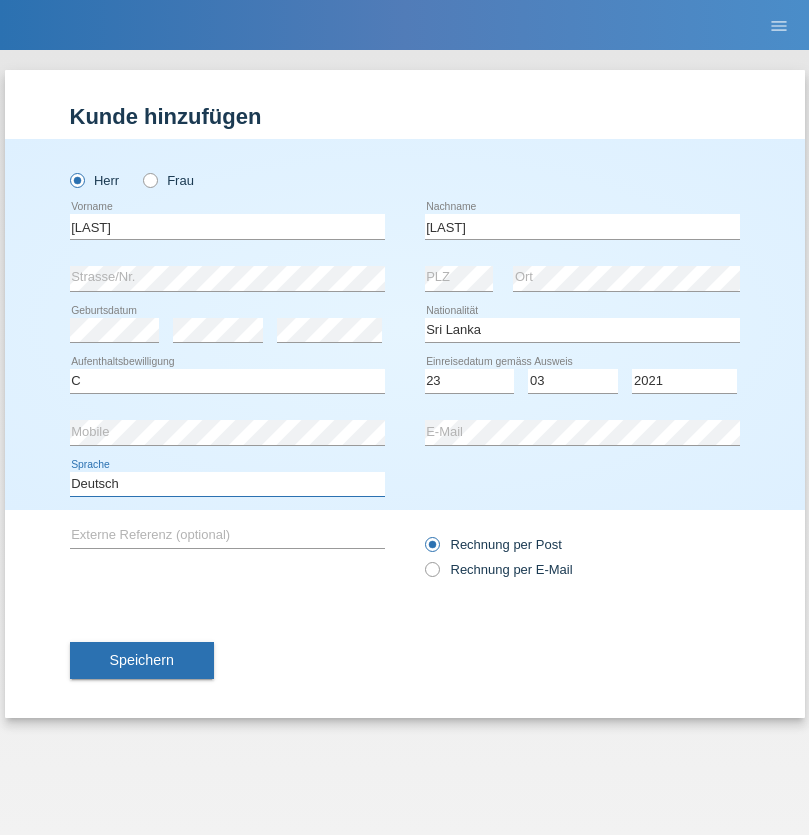 select on "en" 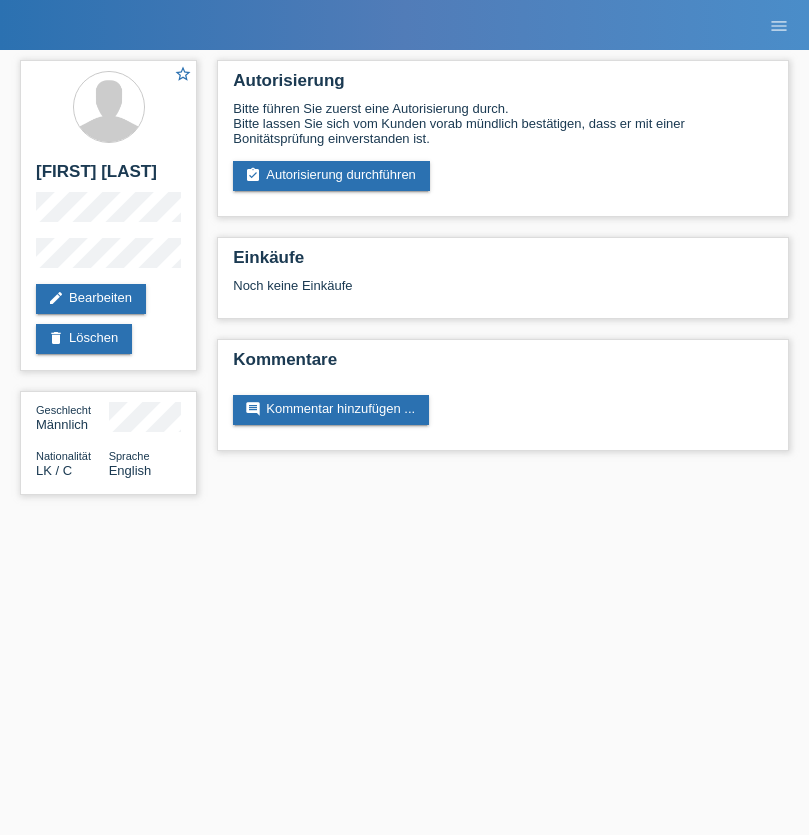 scroll, scrollTop: 0, scrollLeft: 0, axis: both 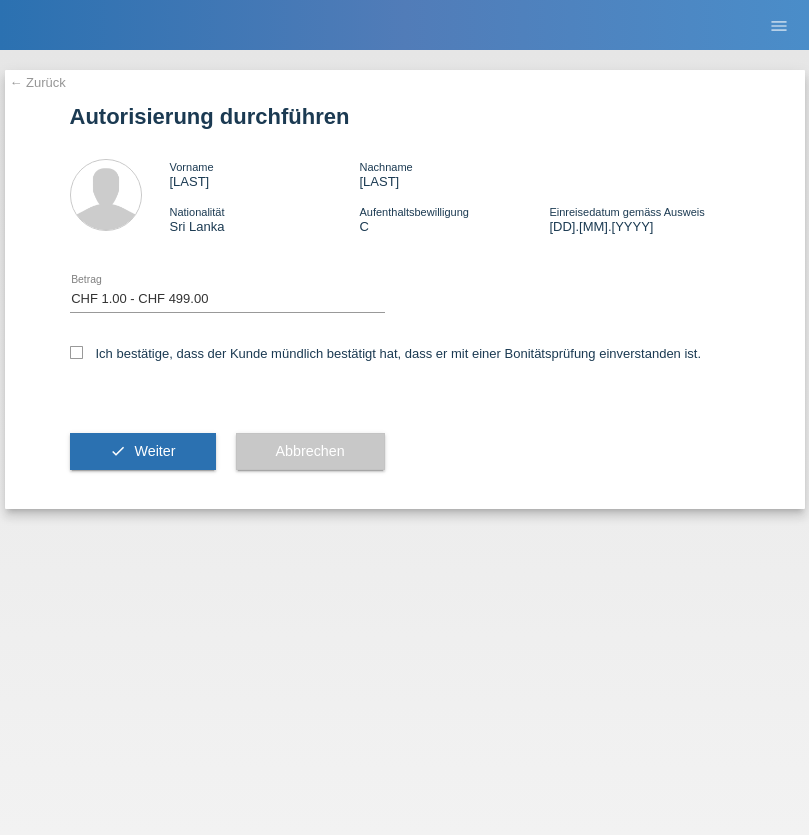 select on "1" 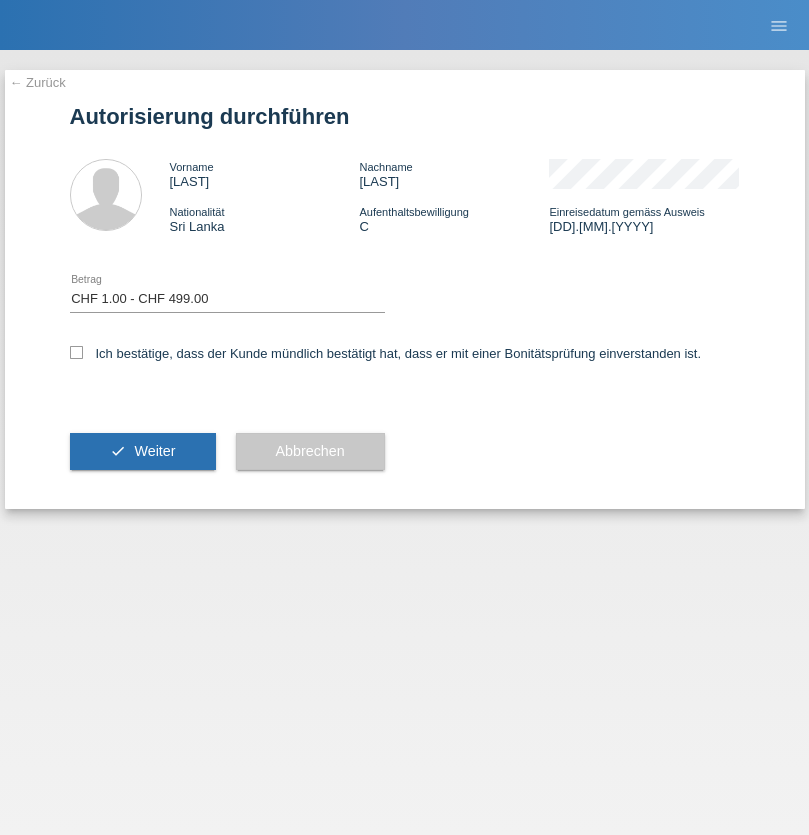 scroll, scrollTop: 0, scrollLeft: 0, axis: both 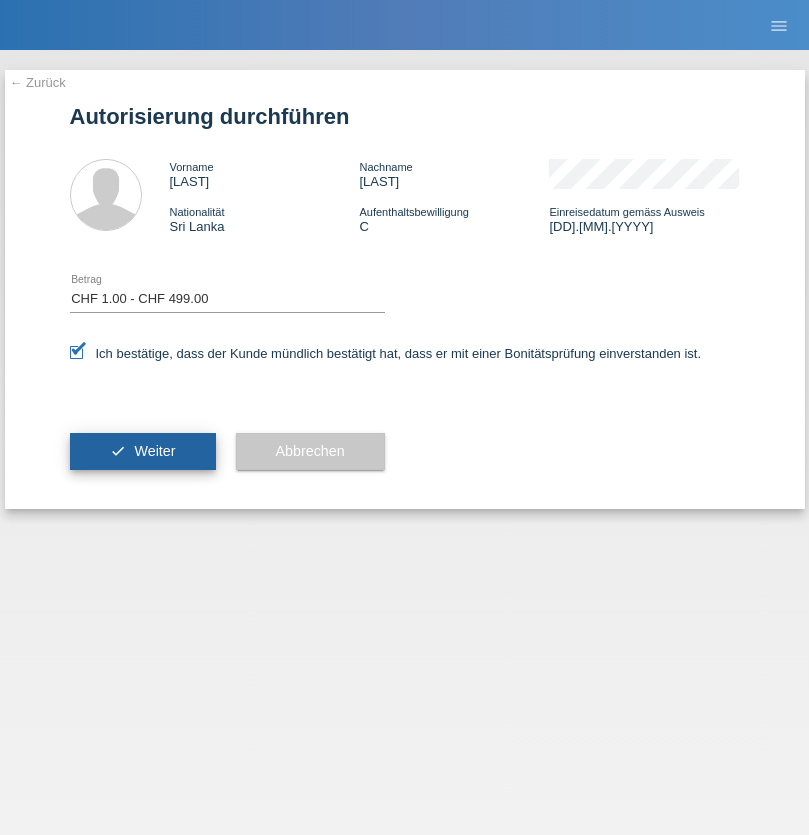 click on "Weiter" at bounding box center (154, 451) 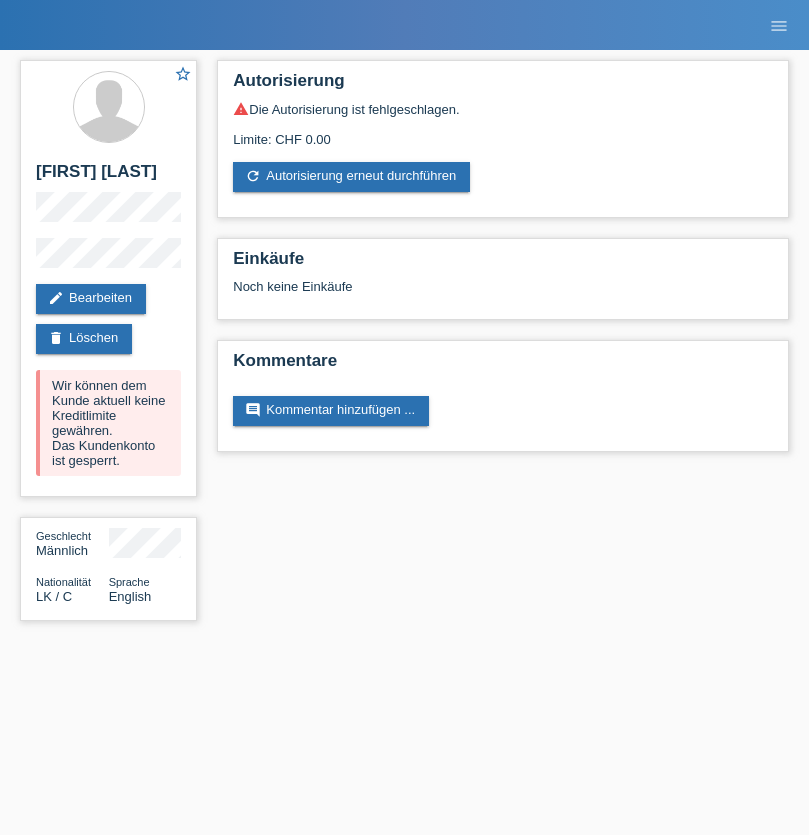 scroll, scrollTop: 0, scrollLeft: 0, axis: both 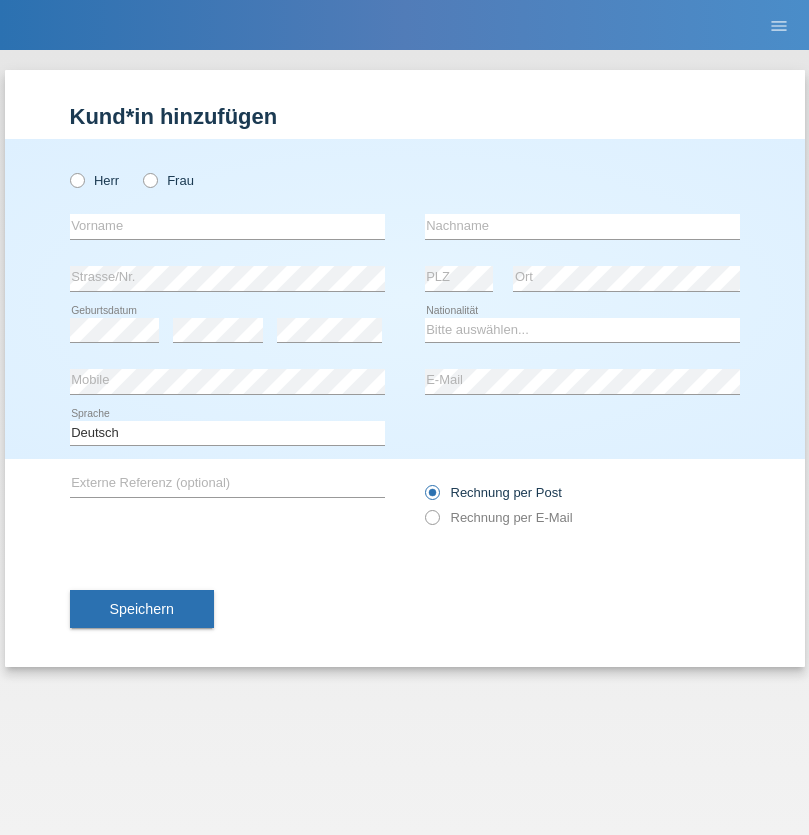 radio on "true" 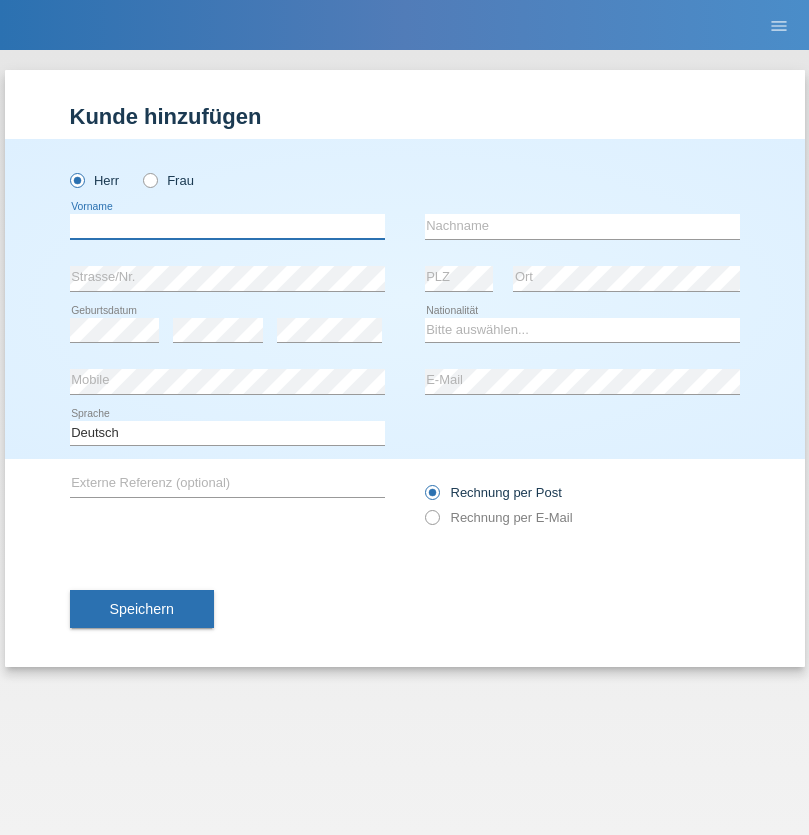 click at bounding box center (227, 226) 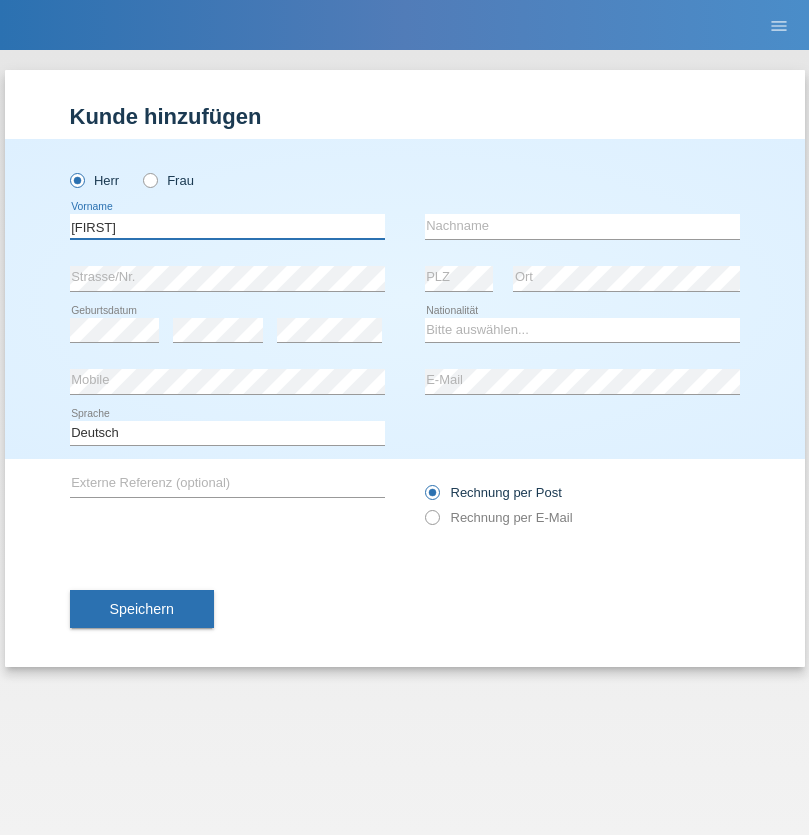 type on "Thivagaran" 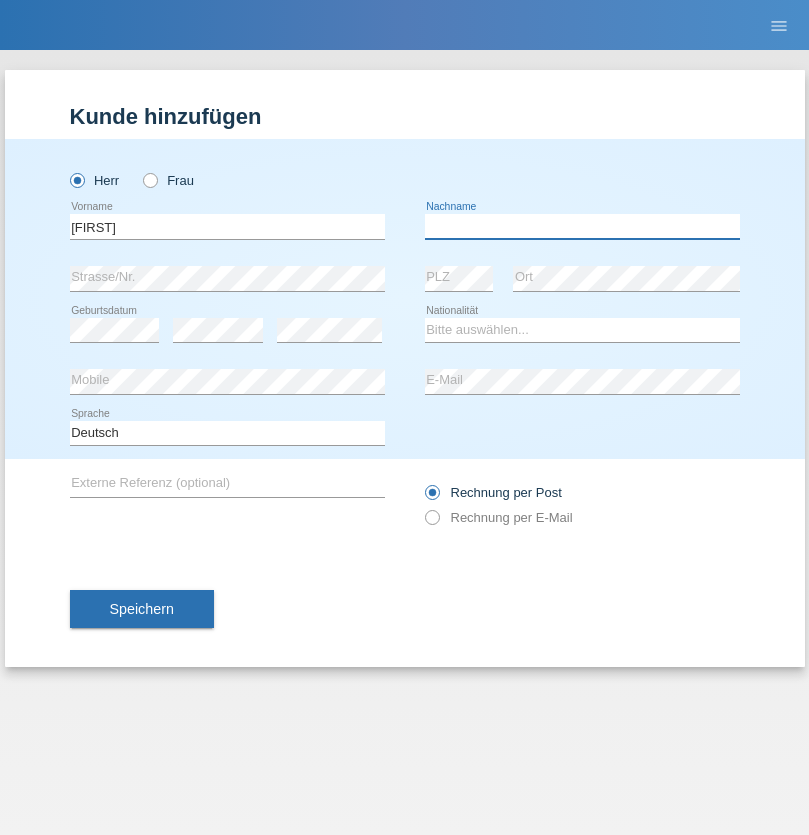 click at bounding box center (582, 226) 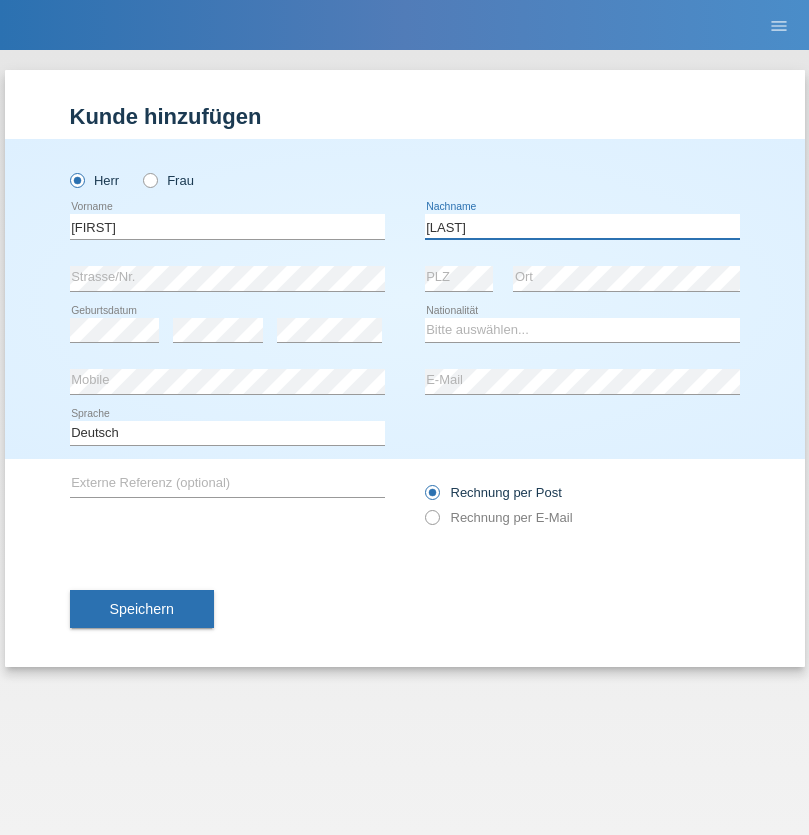 type on "[LAST]" 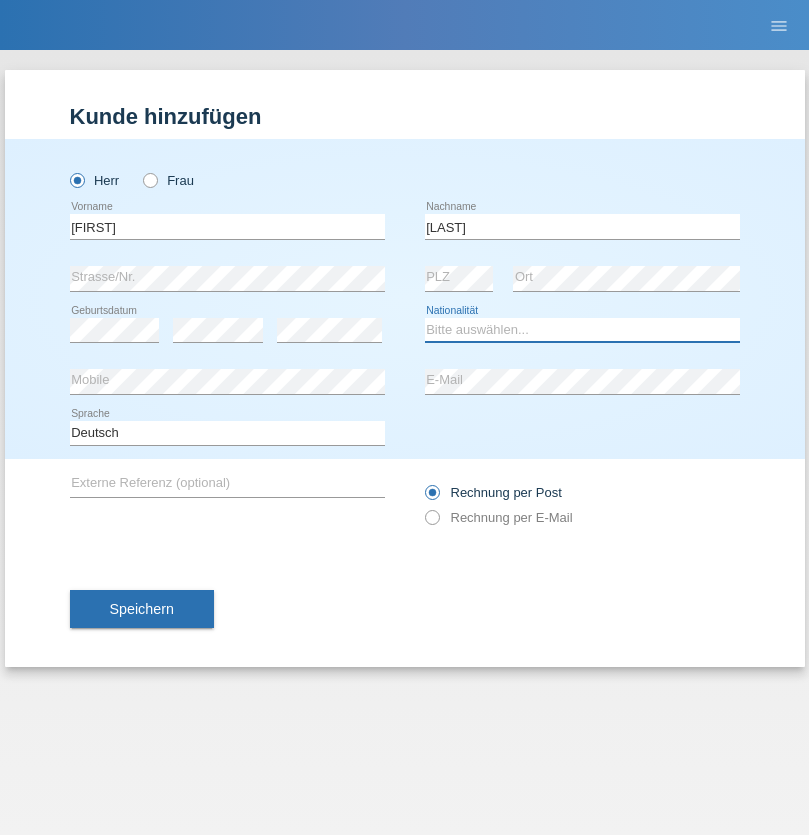 select on "LK" 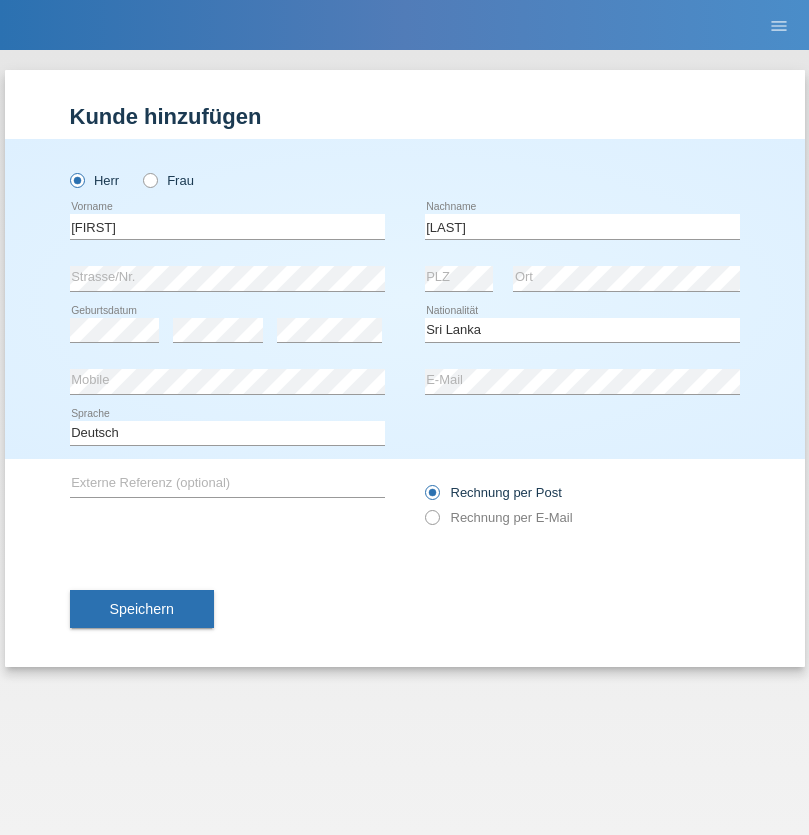 select on "C" 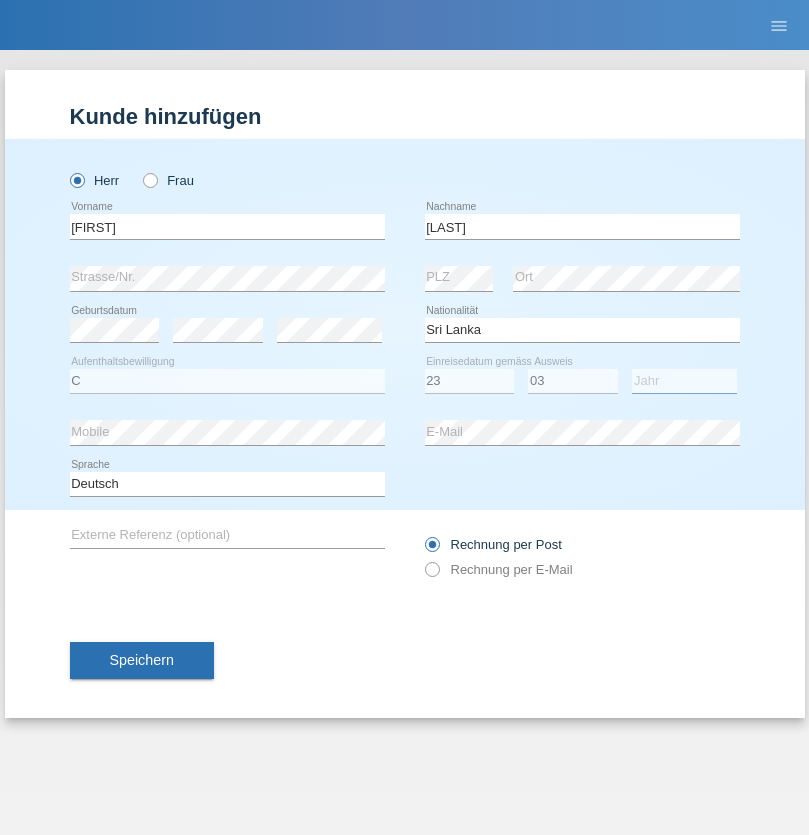 select on "2021" 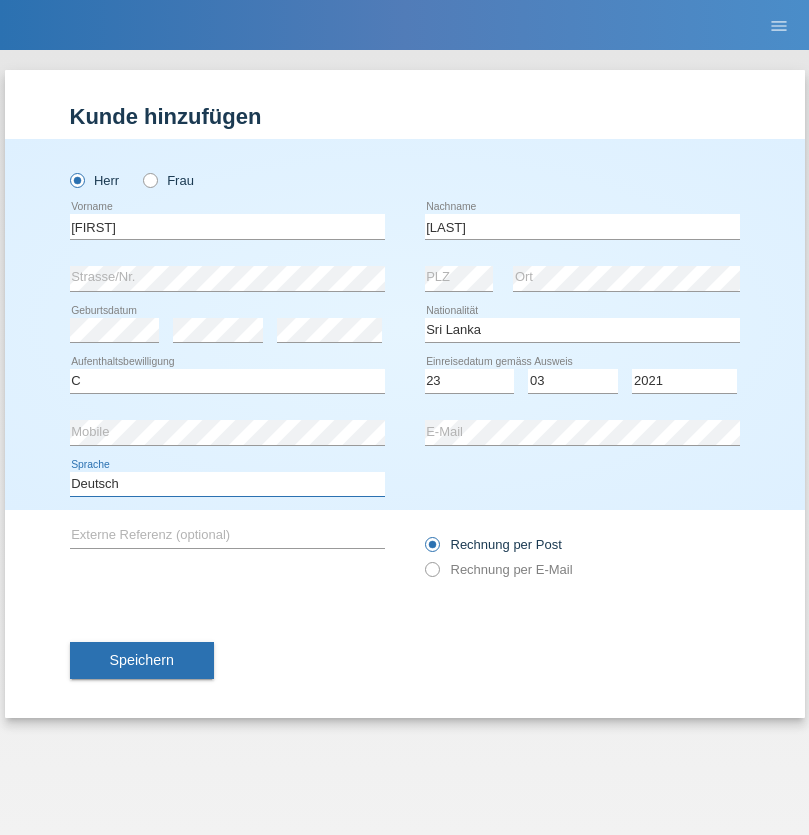 select on "en" 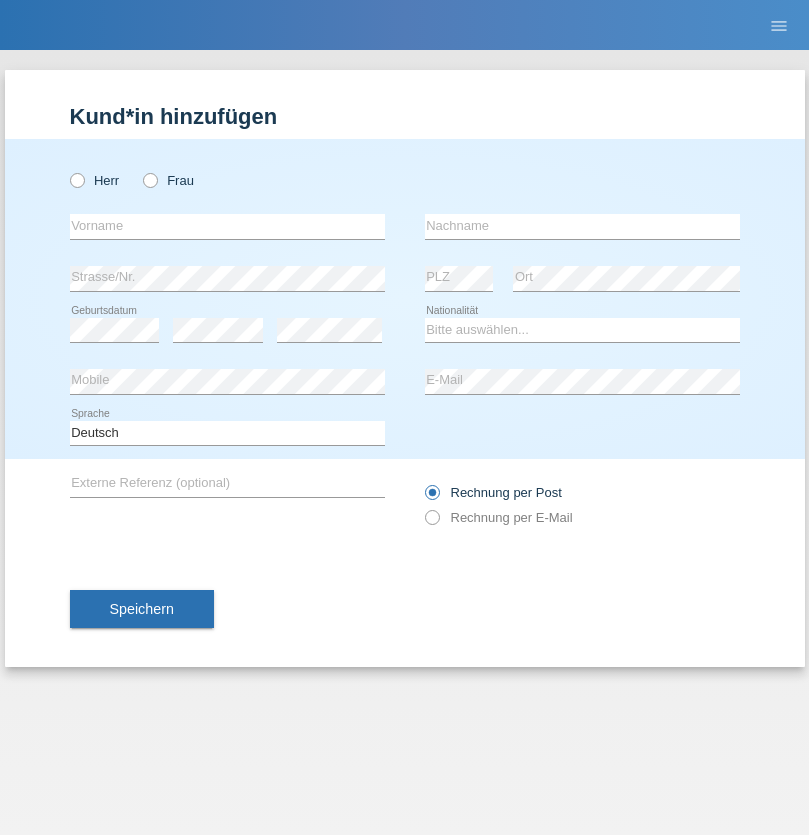 scroll, scrollTop: 0, scrollLeft: 0, axis: both 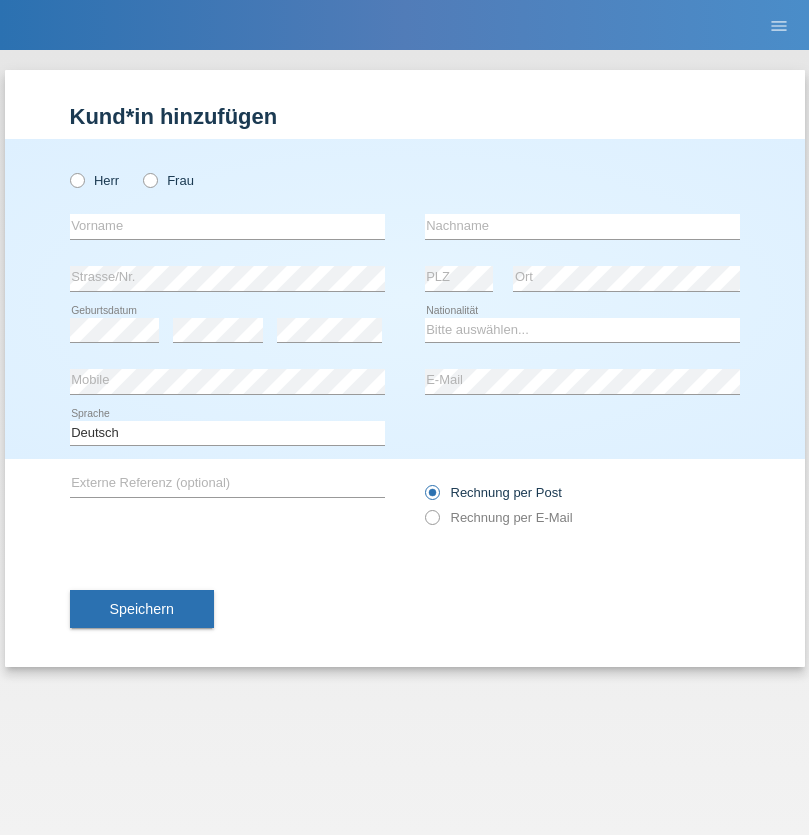 radio on "true" 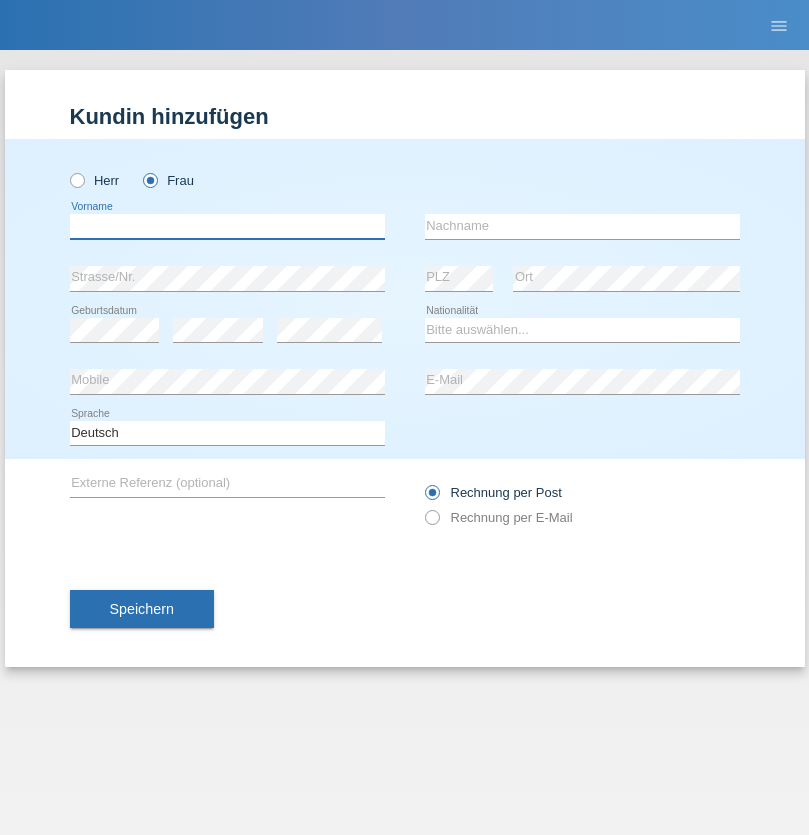 click at bounding box center [227, 226] 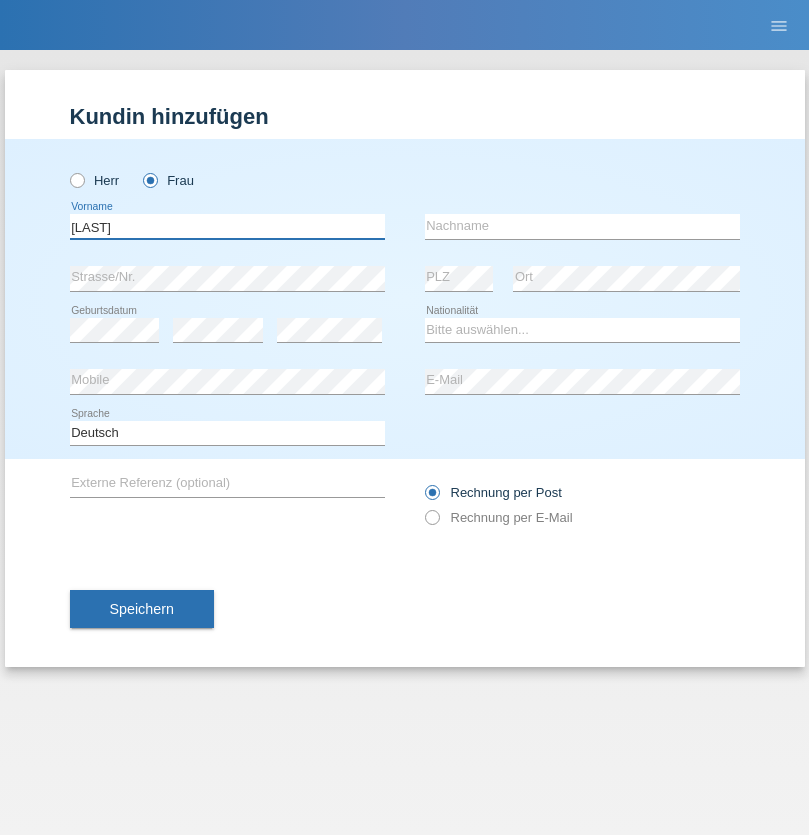 type on "[FIRST]" 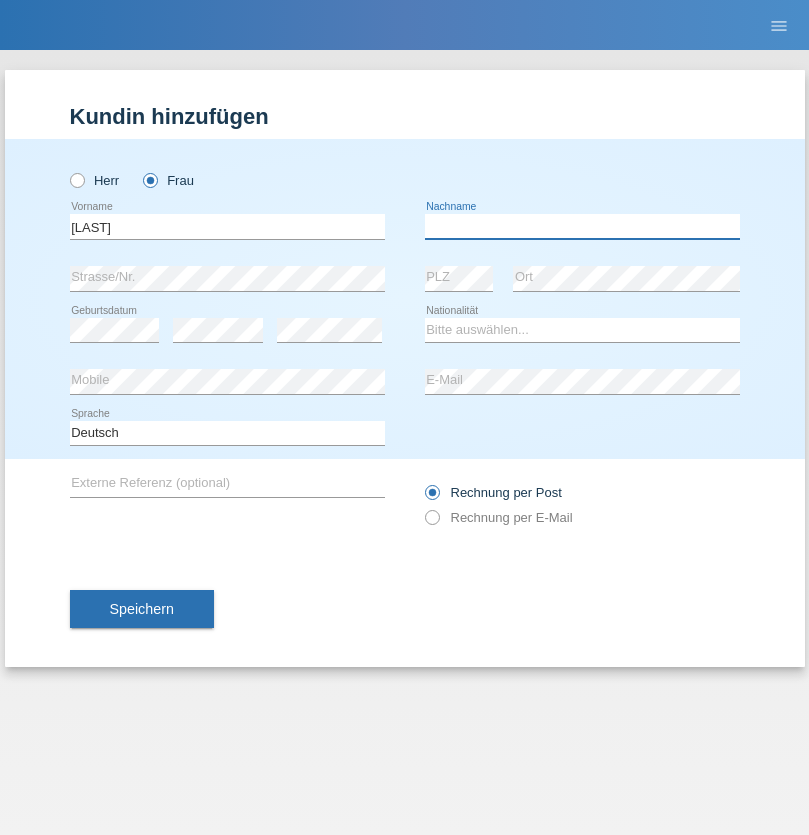 click at bounding box center [582, 226] 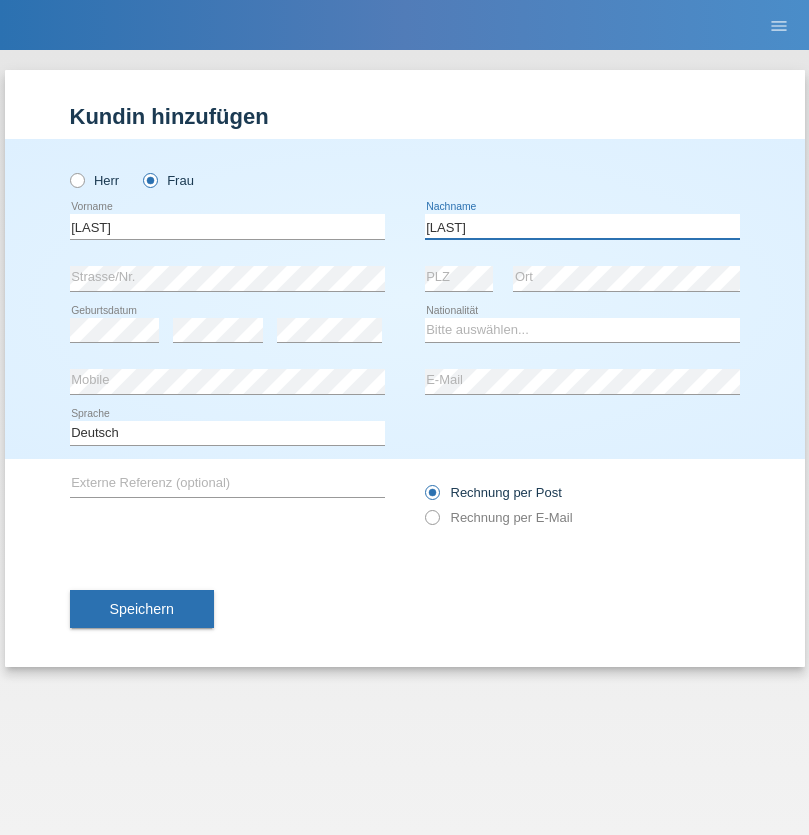 type on "[LAST]" 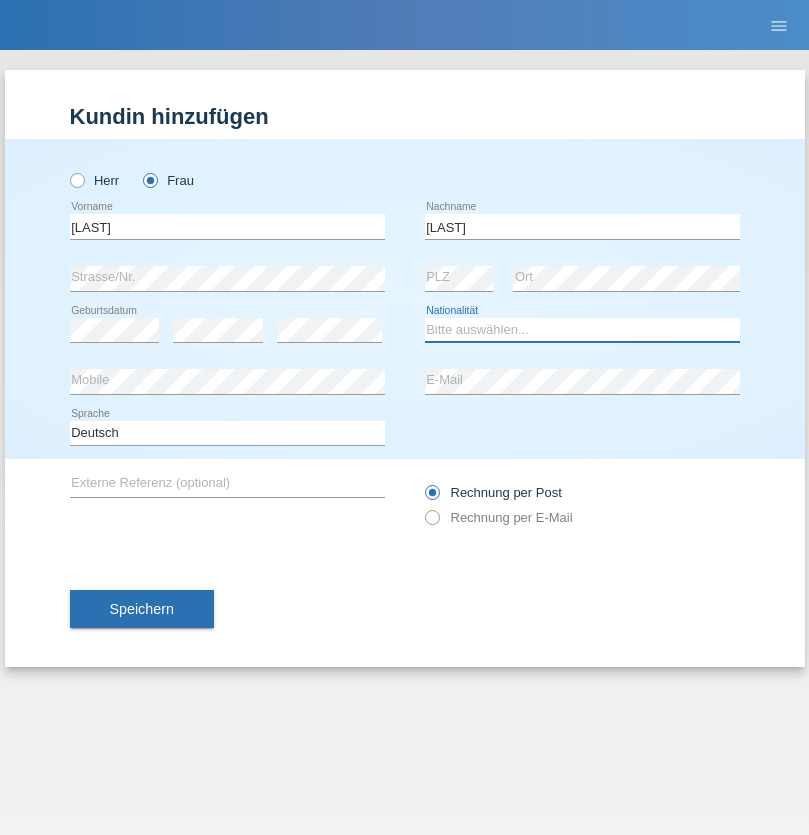 select on "LK" 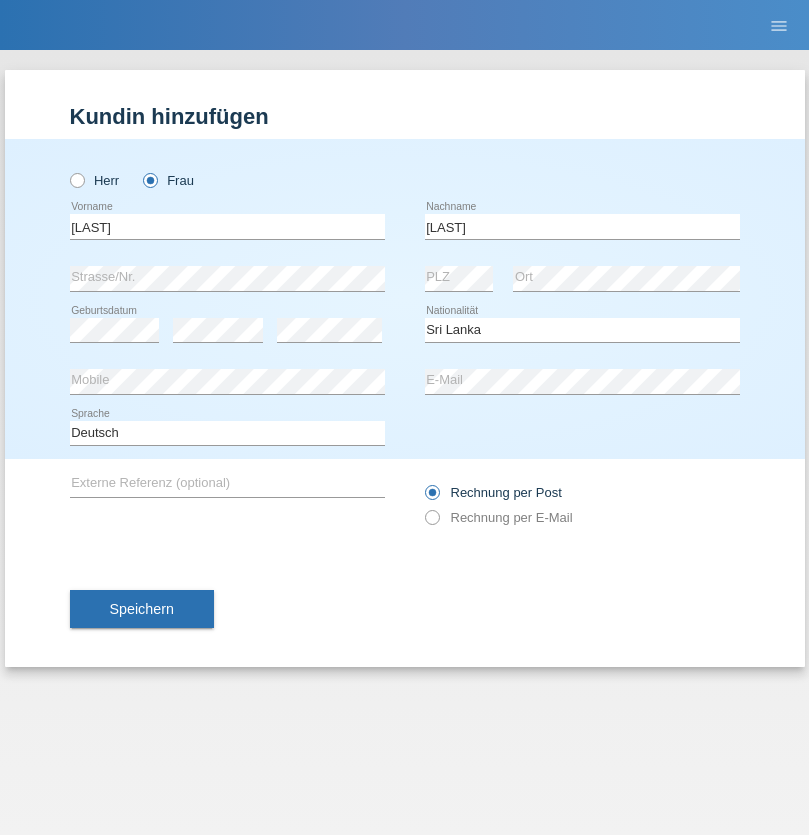 select on "C" 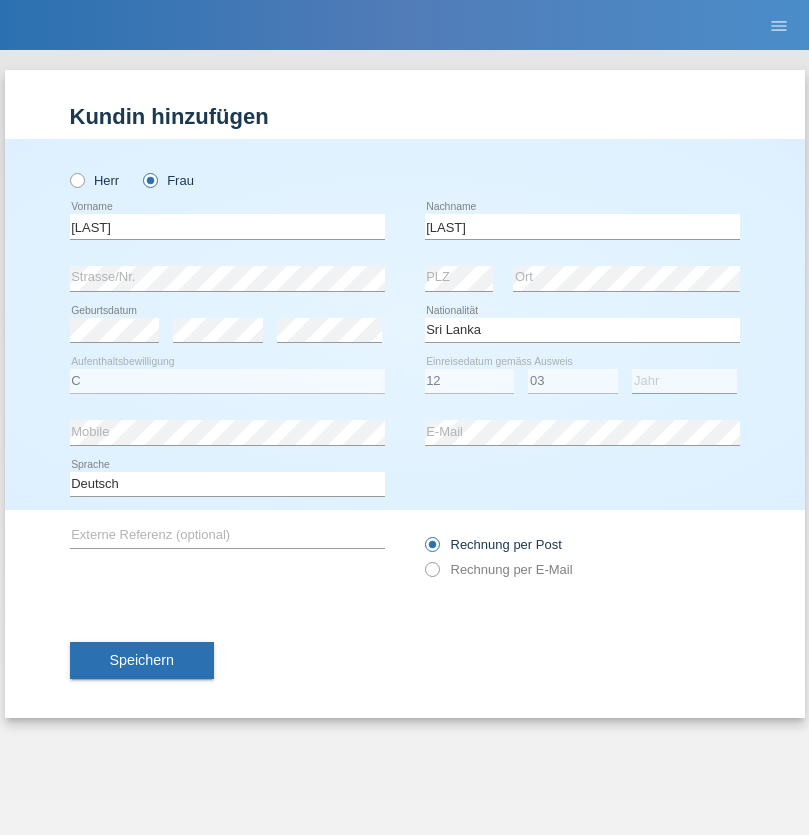 select on "2012" 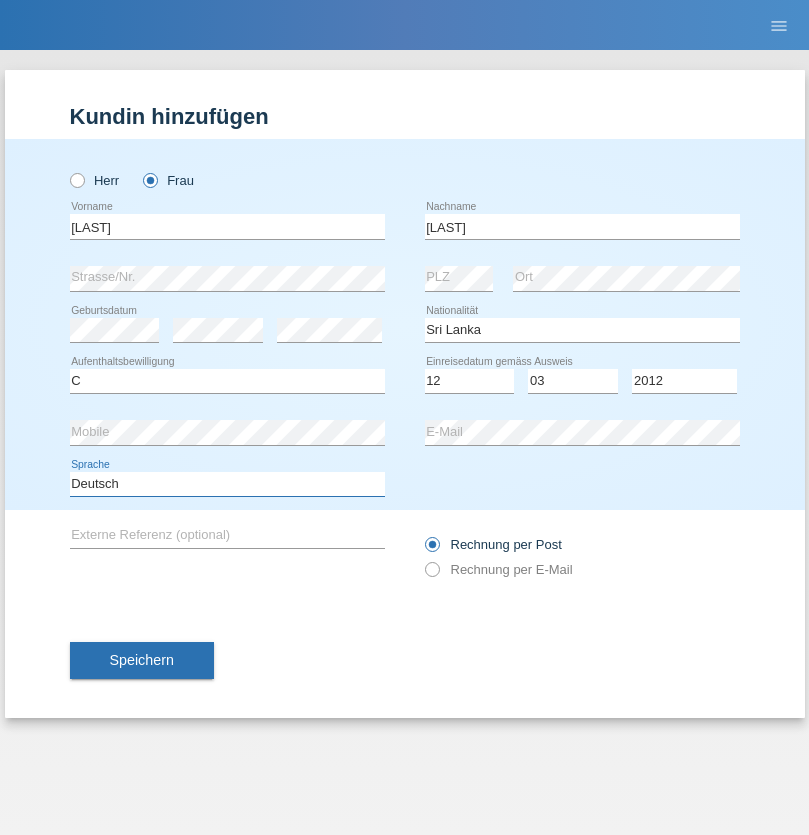select on "en" 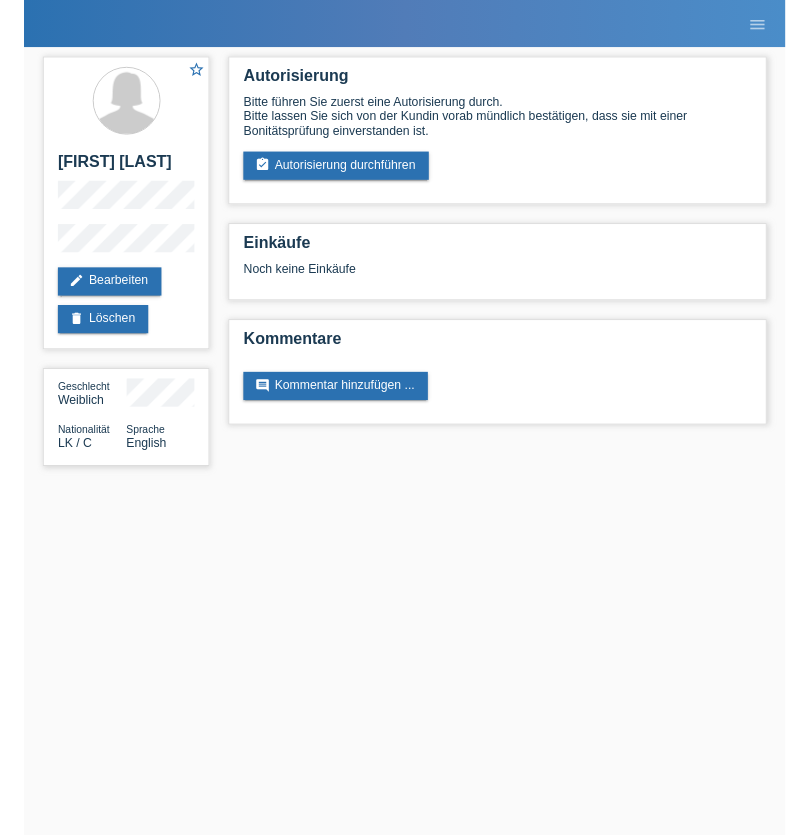 scroll, scrollTop: 0, scrollLeft: 0, axis: both 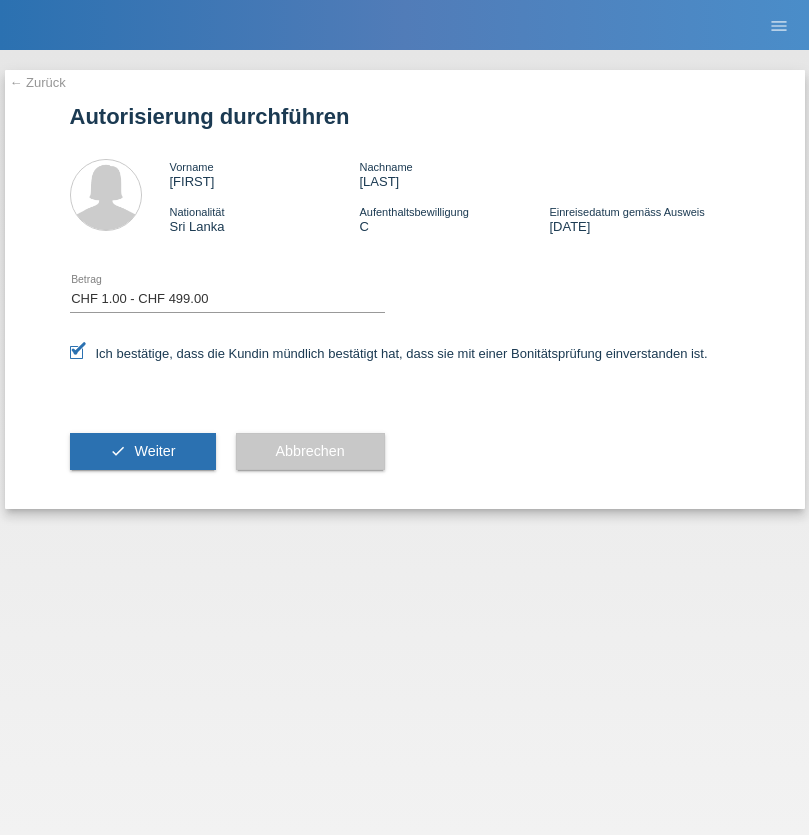 select on "1" 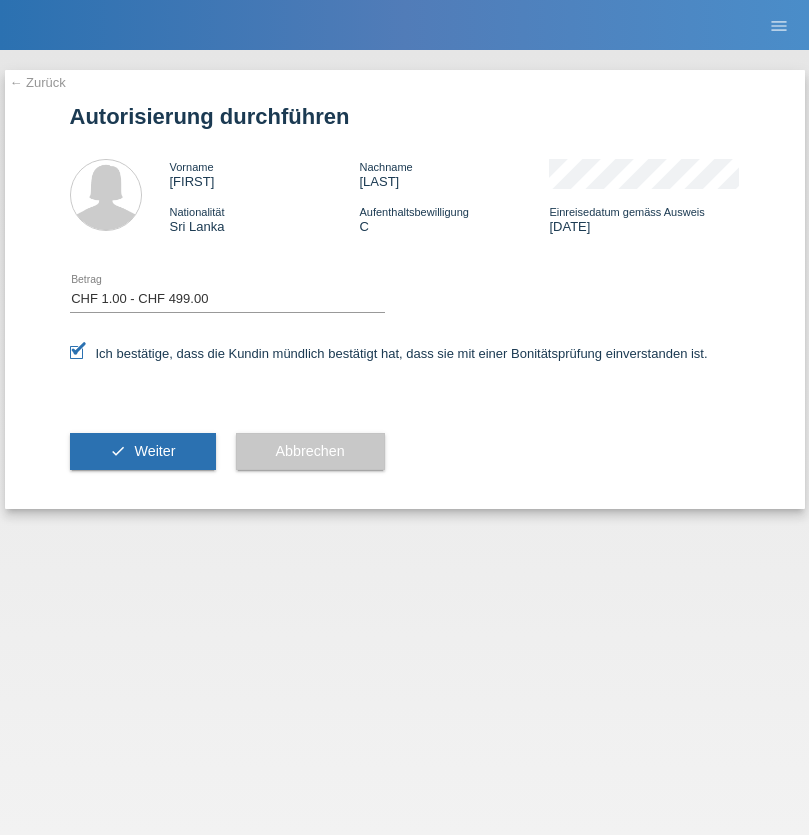 scroll, scrollTop: 0, scrollLeft: 0, axis: both 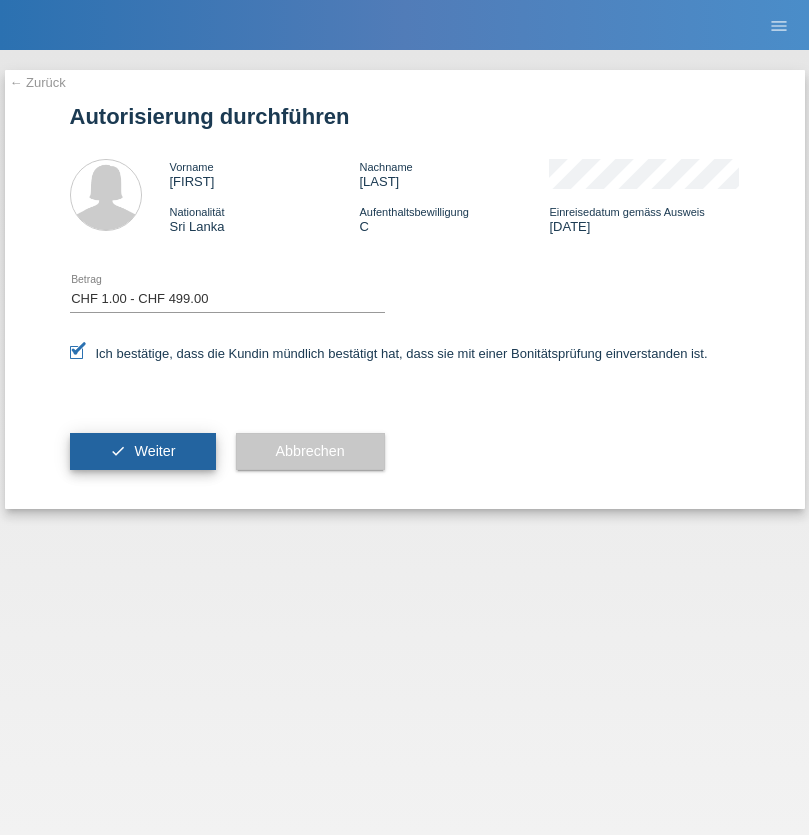 click on "Weiter" at bounding box center (154, 451) 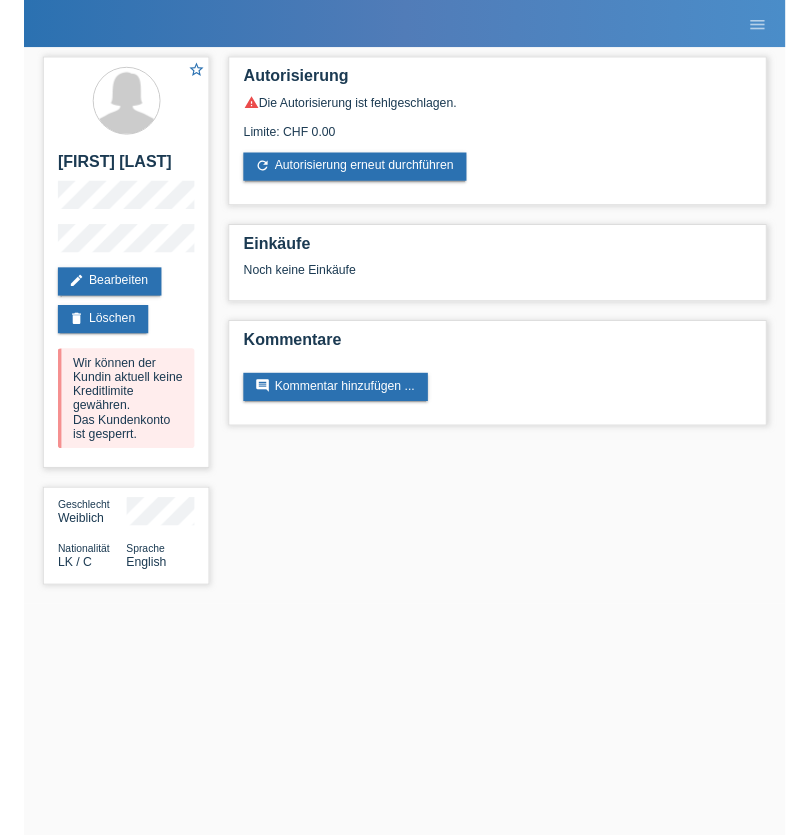 scroll, scrollTop: 0, scrollLeft: 0, axis: both 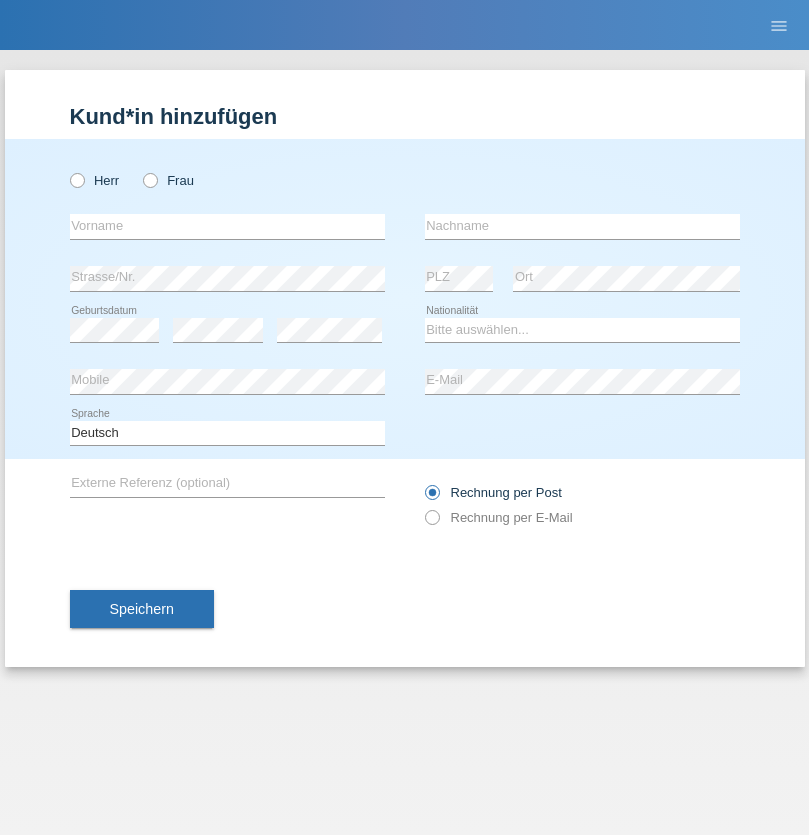 radio on "true" 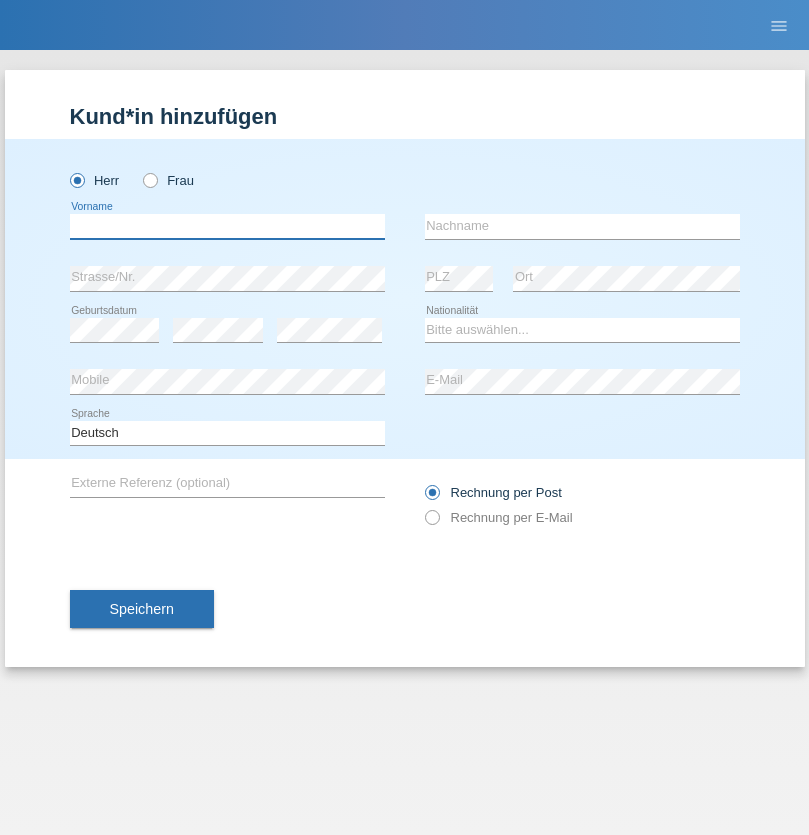 click at bounding box center [227, 226] 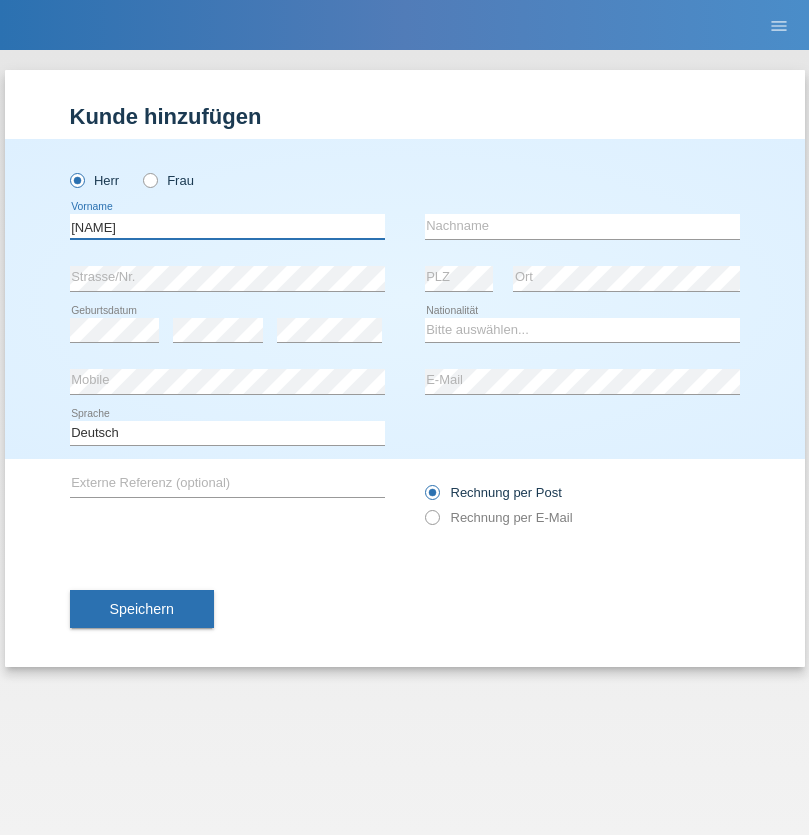 type on "Bilal" 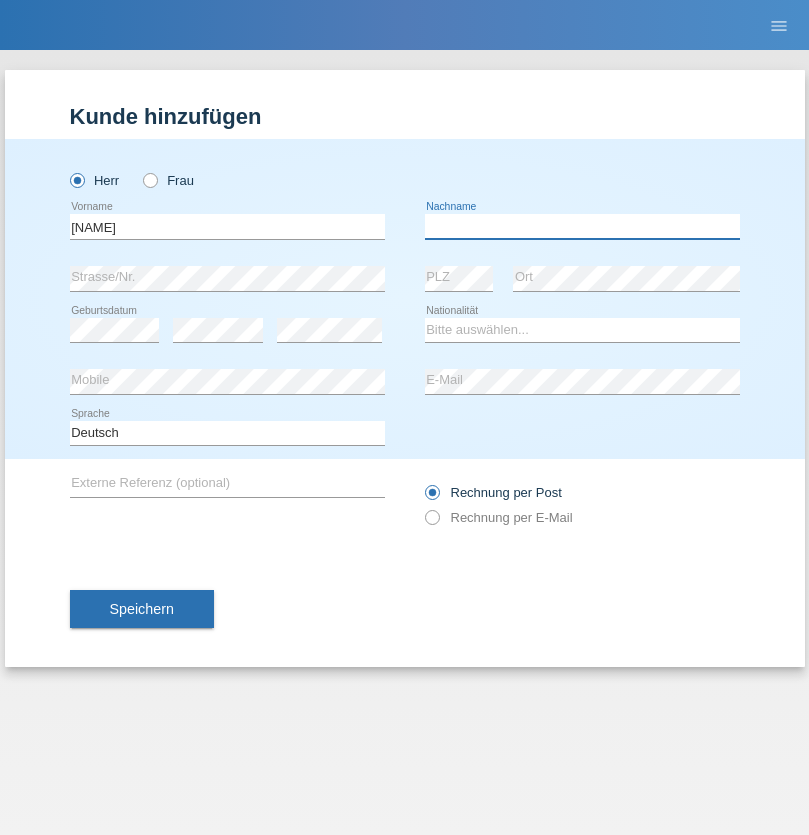 click at bounding box center [582, 226] 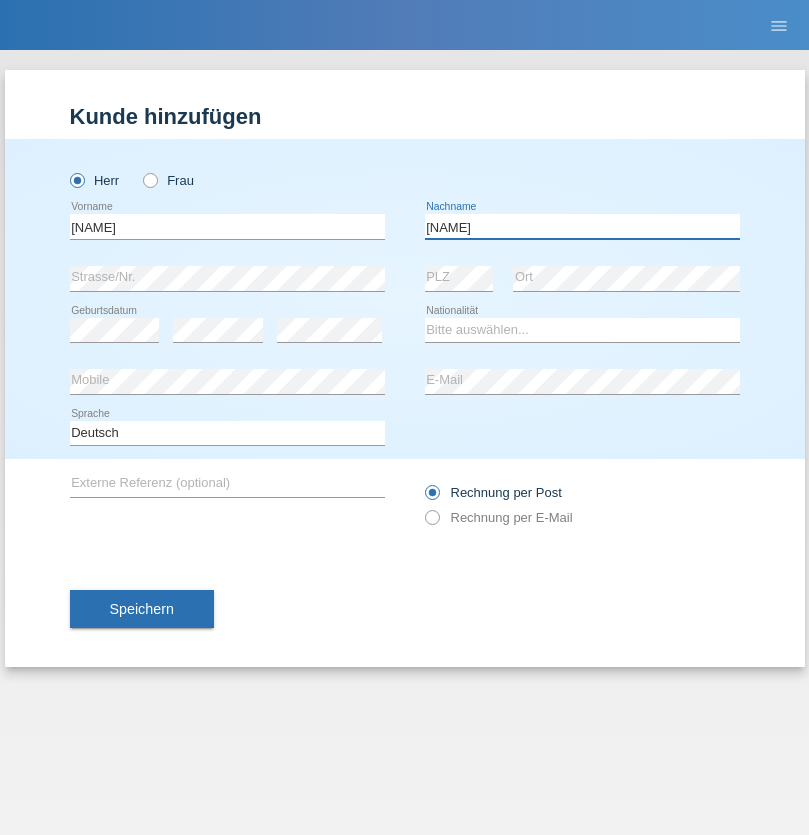 type on "Ben-Atmane" 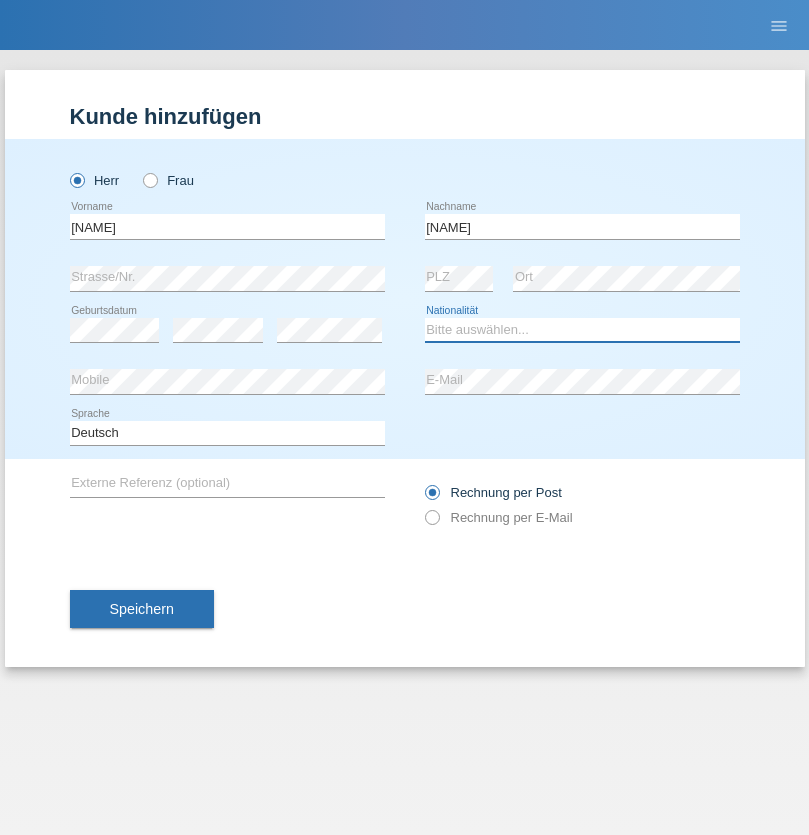 select on "FR" 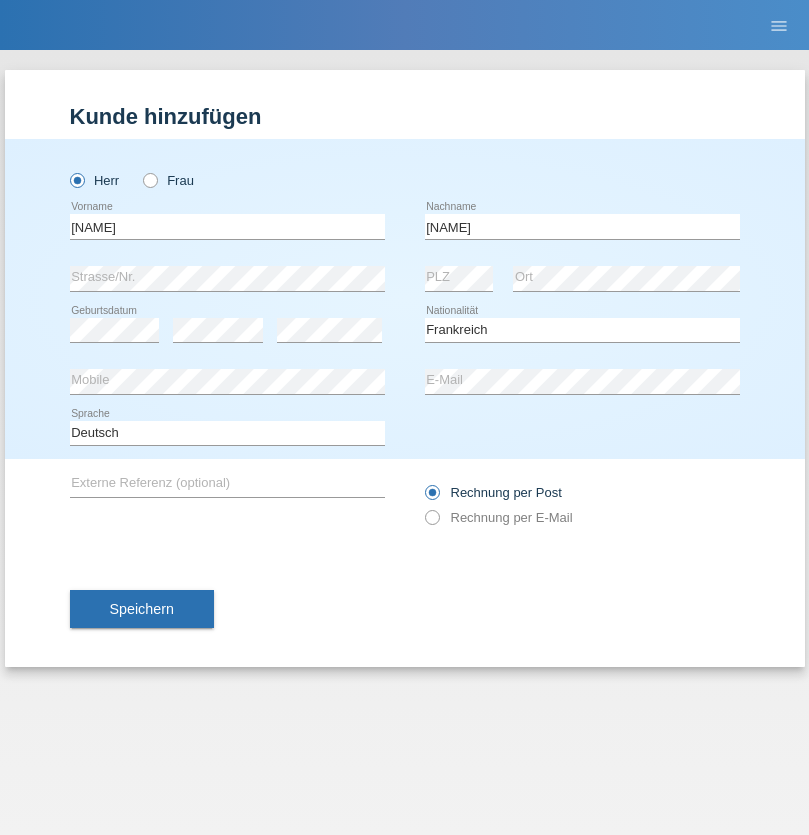 select on "C" 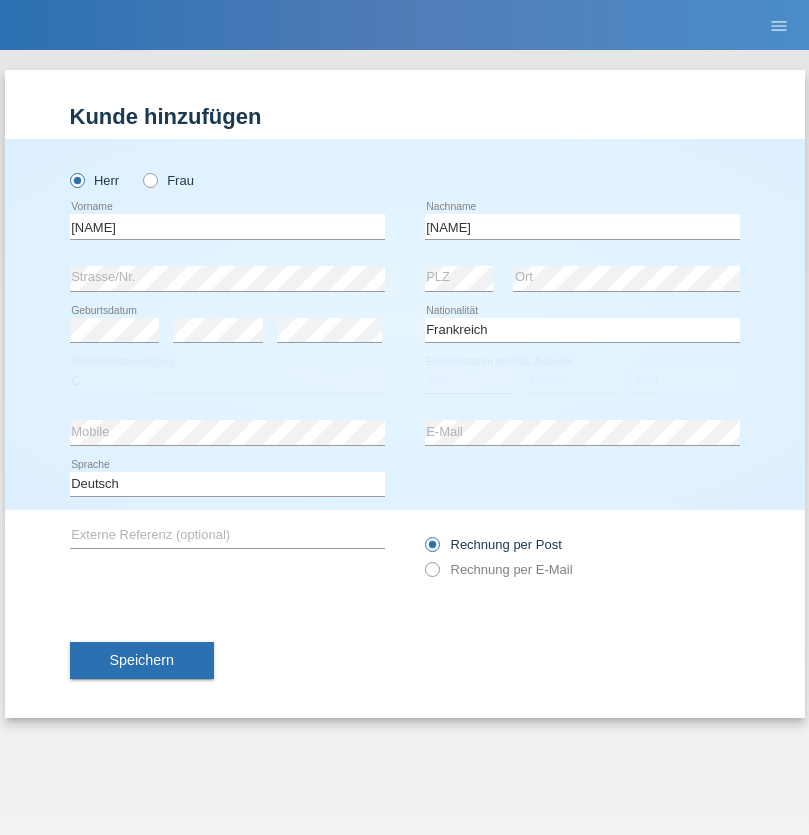 select on "20" 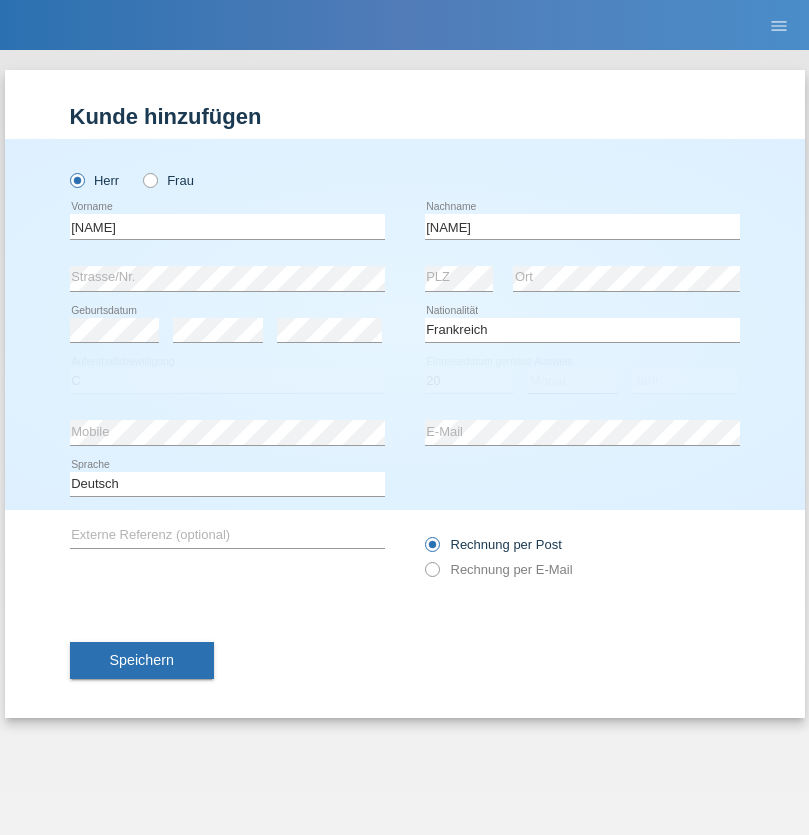 select on "07" 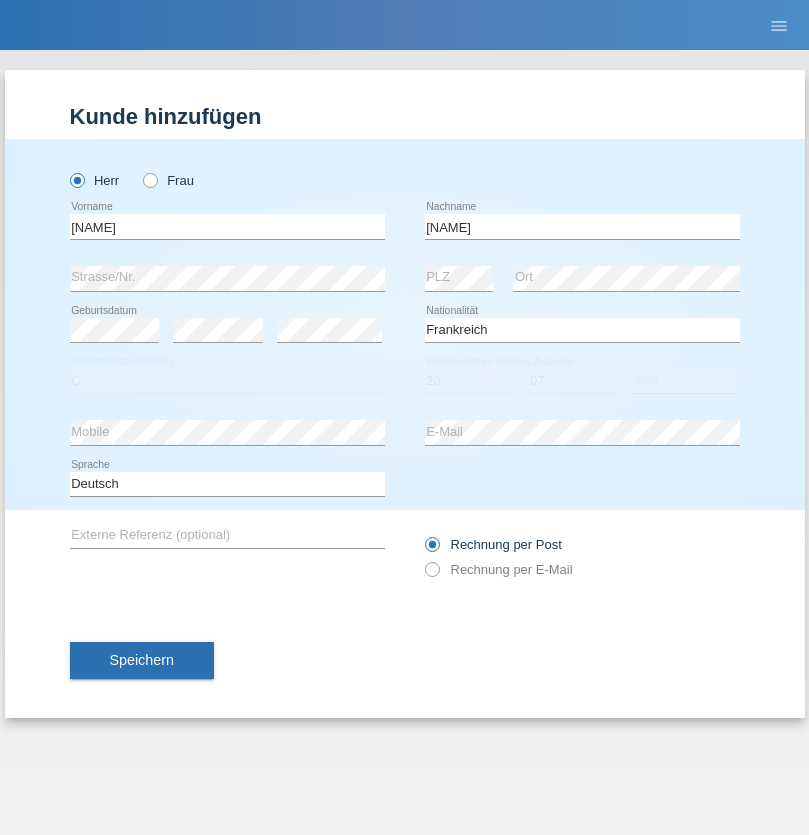 select on "1999" 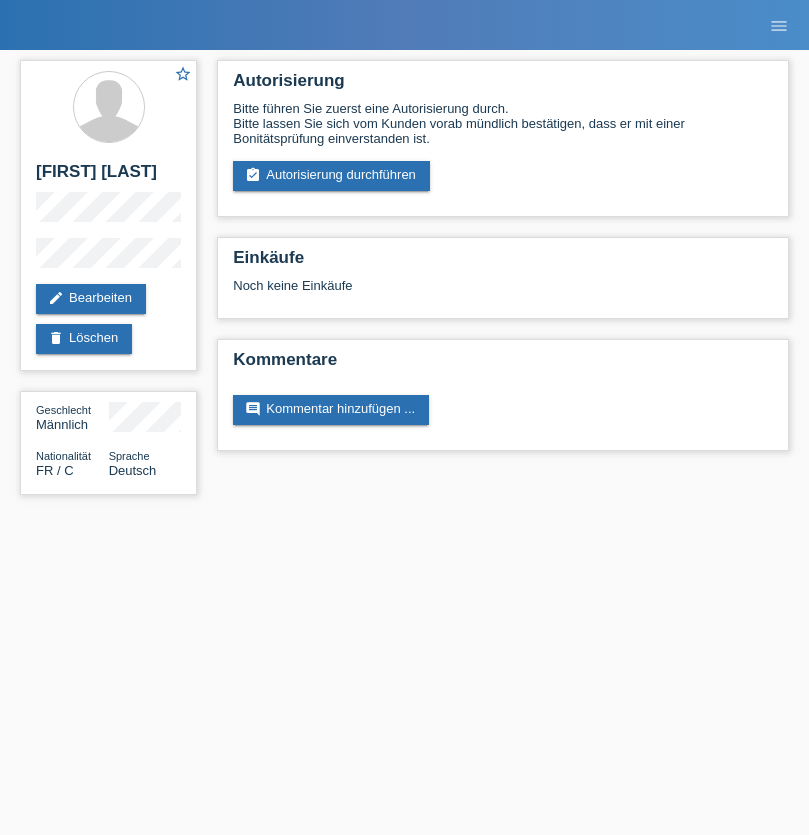 scroll, scrollTop: 0, scrollLeft: 0, axis: both 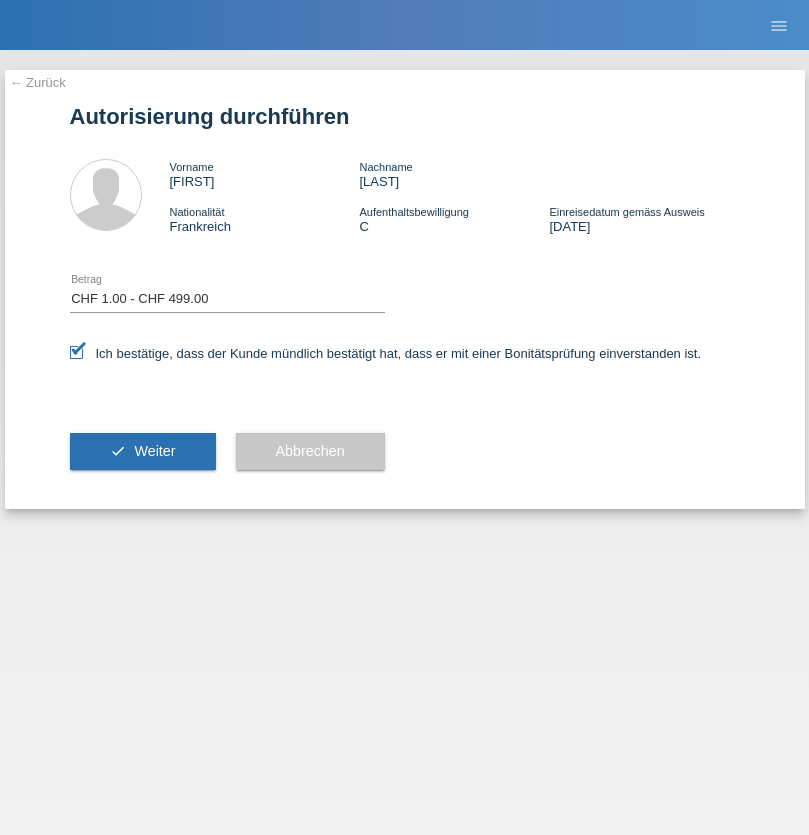 select on "1" 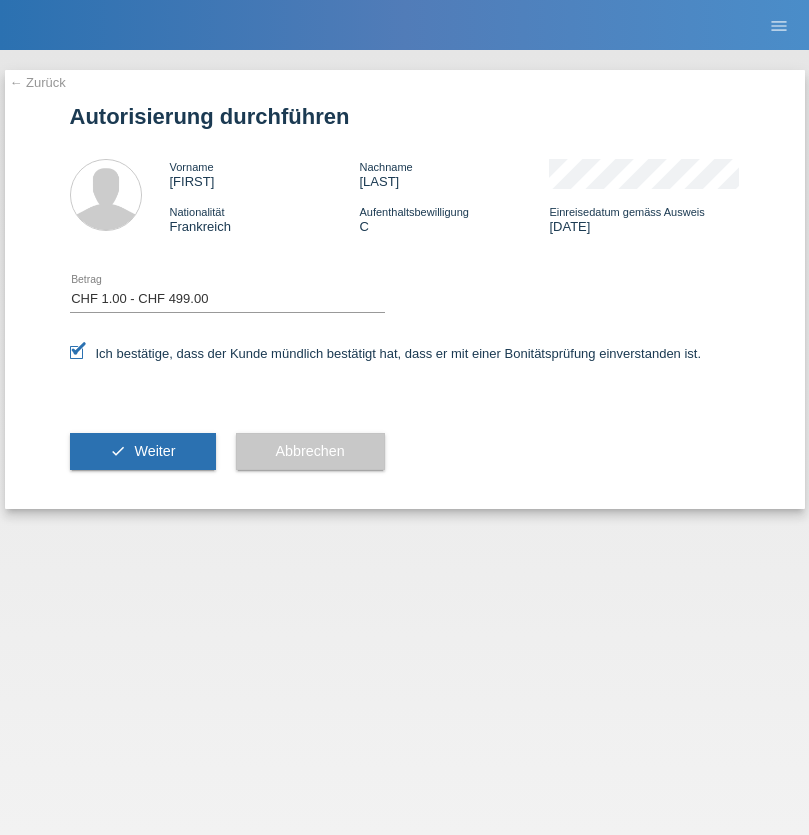 scroll, scrollTop: 0, scrollLeft: 0, axis: both 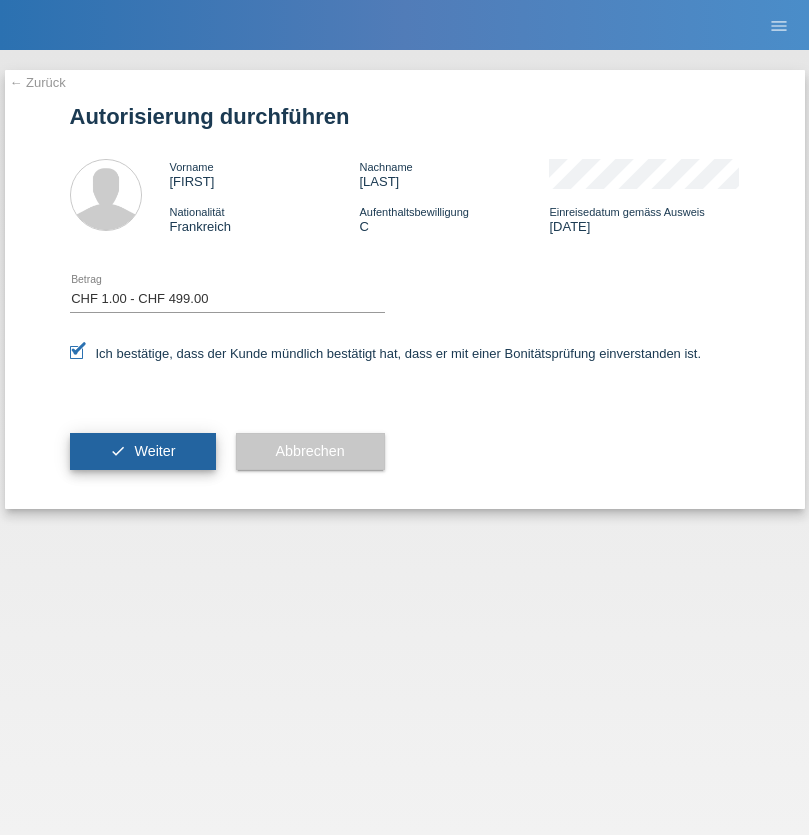 click on "Weiter" at bounding box center (154, 451) 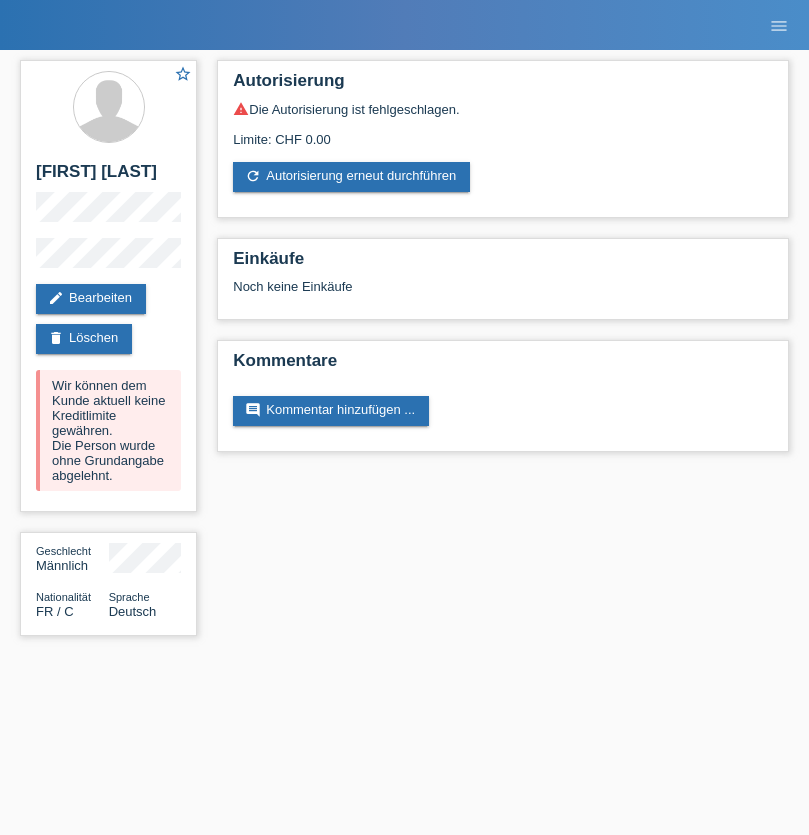 scroll, scrollTop: 0, scrollLeft: 0, axis: both 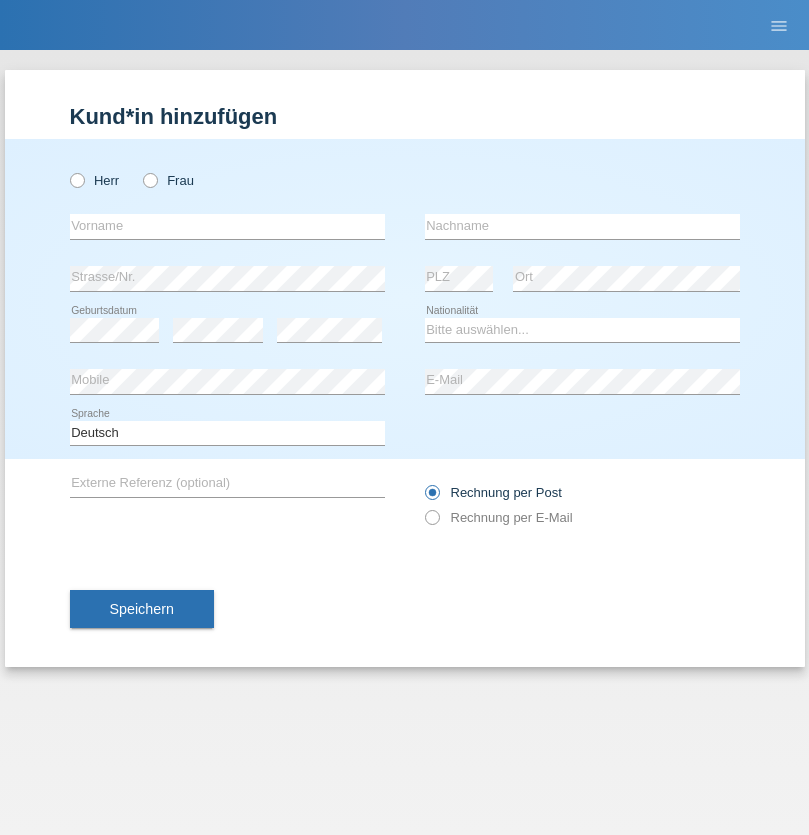 radio on "true" 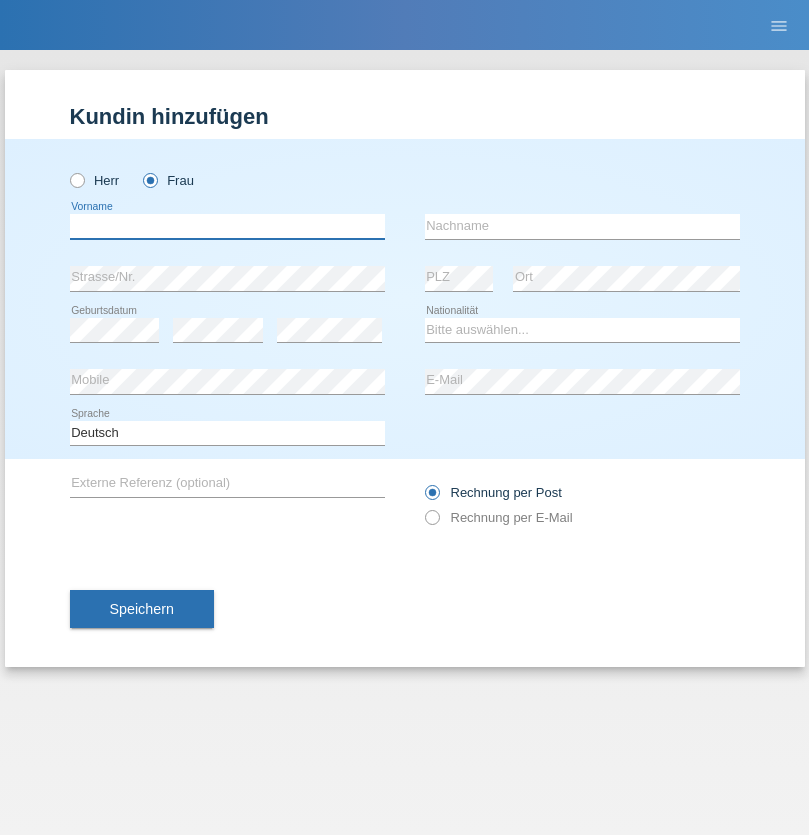 click at bounding box center [227, 226] 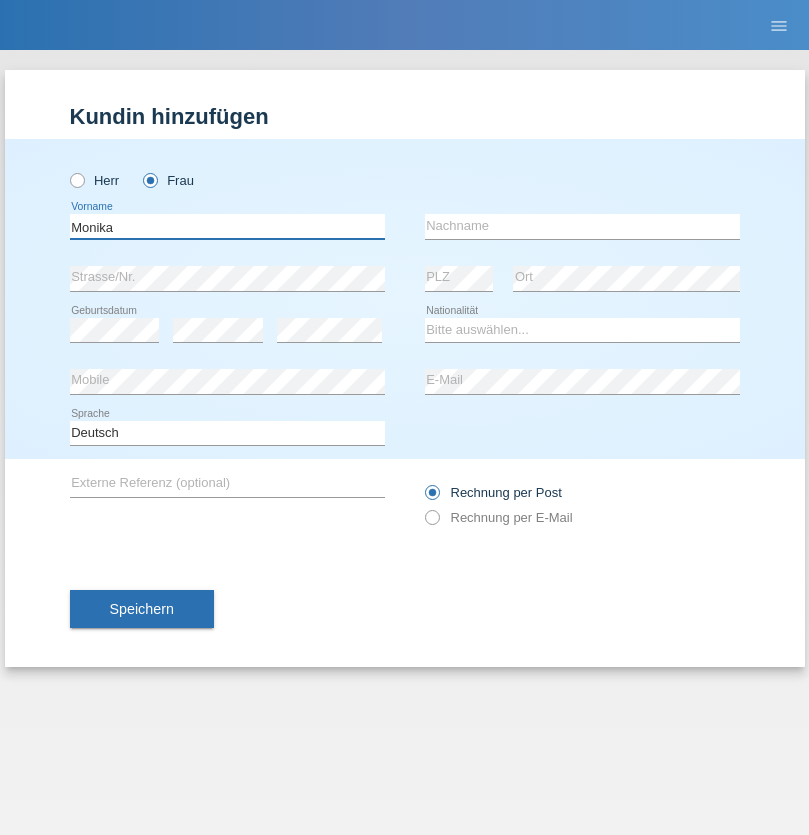 type on "Monika" 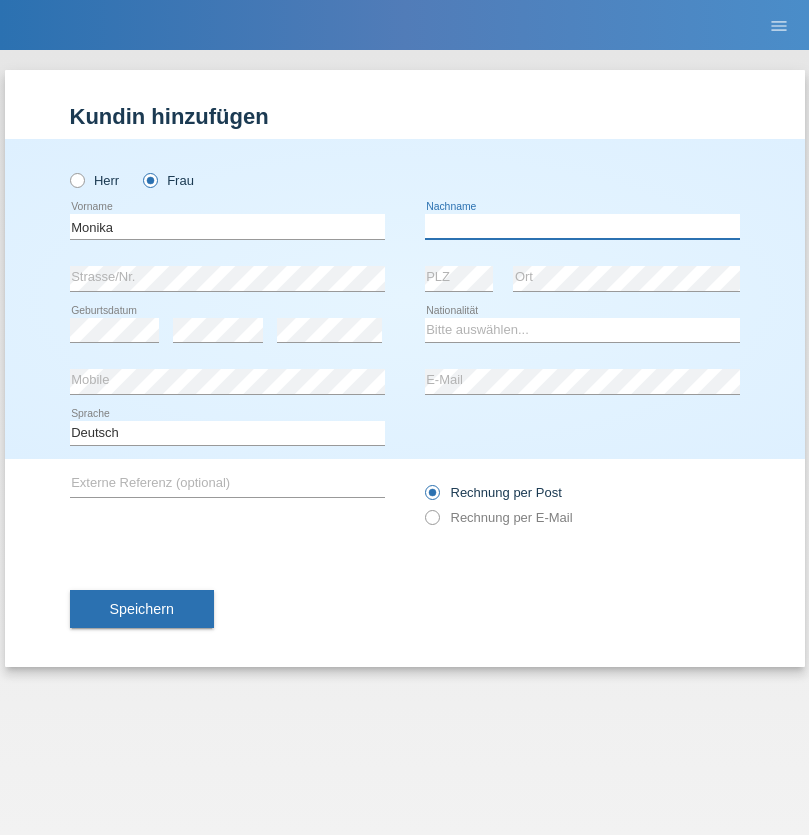 click at bounding box center (582, 226) 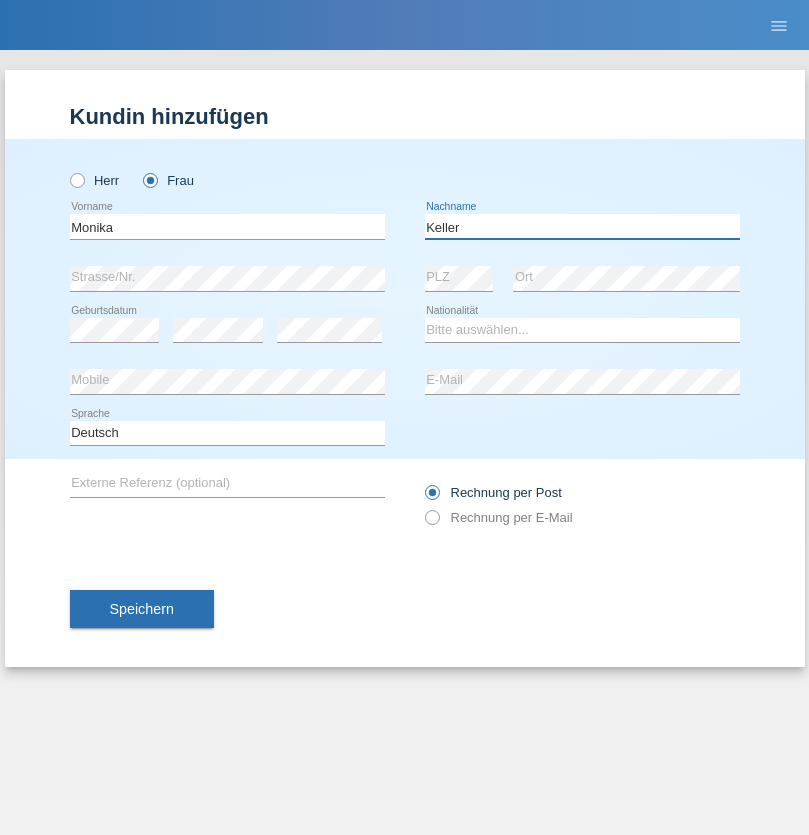 type on "Keller" 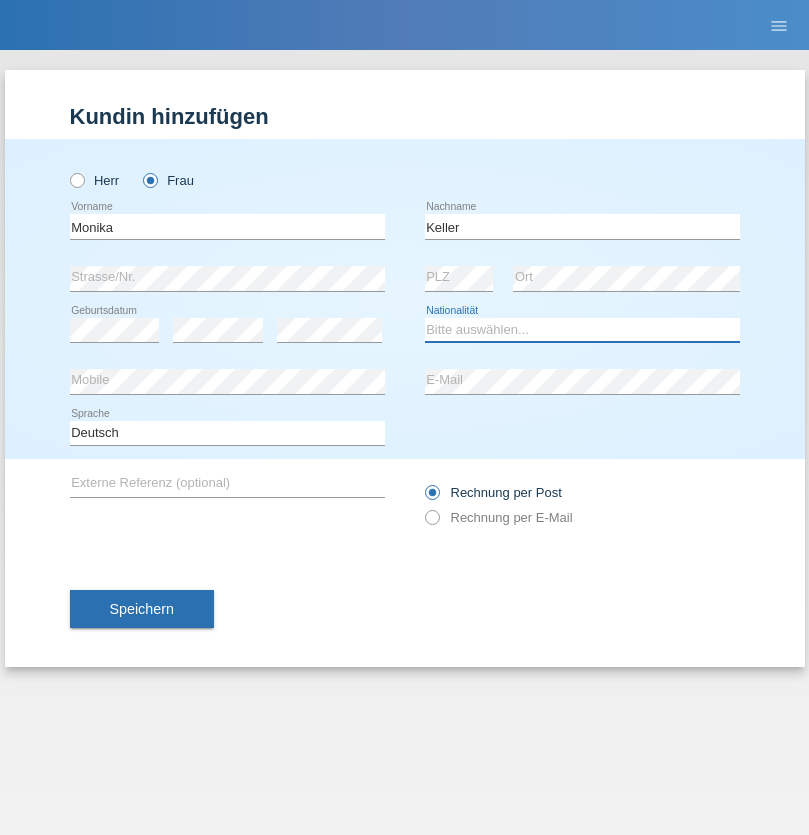 select on "CH" 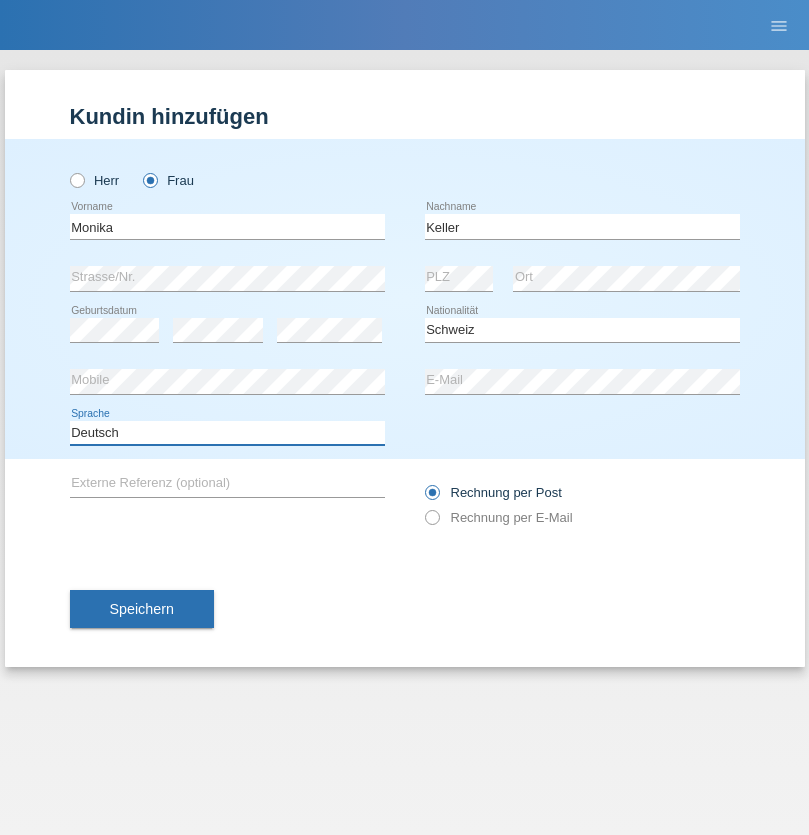 select on "en" 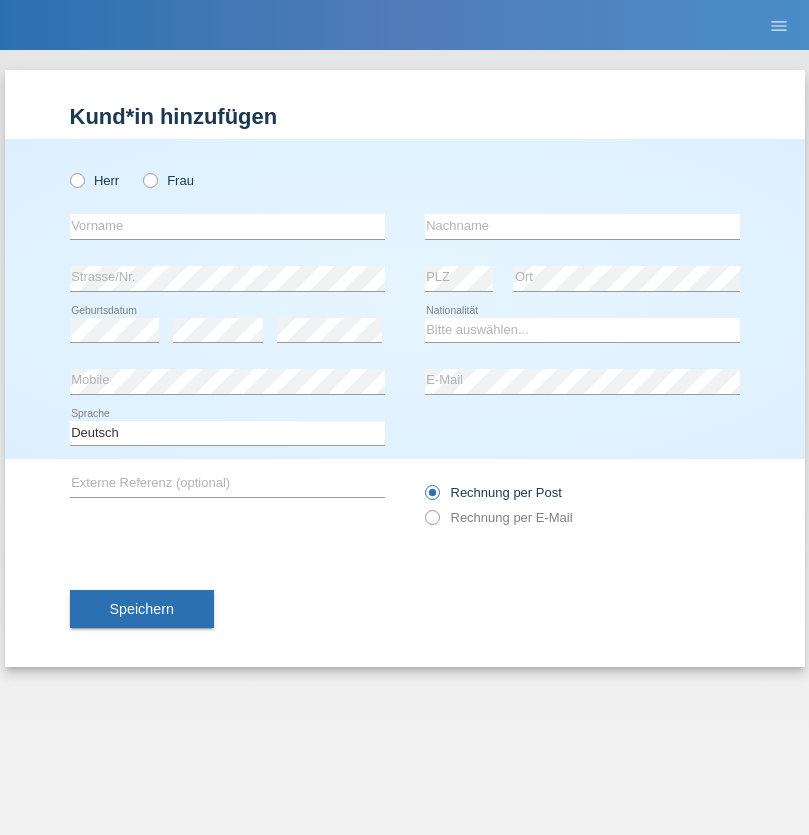 scroll, scrollTop: 0, scrollLeft: 0, axis: both 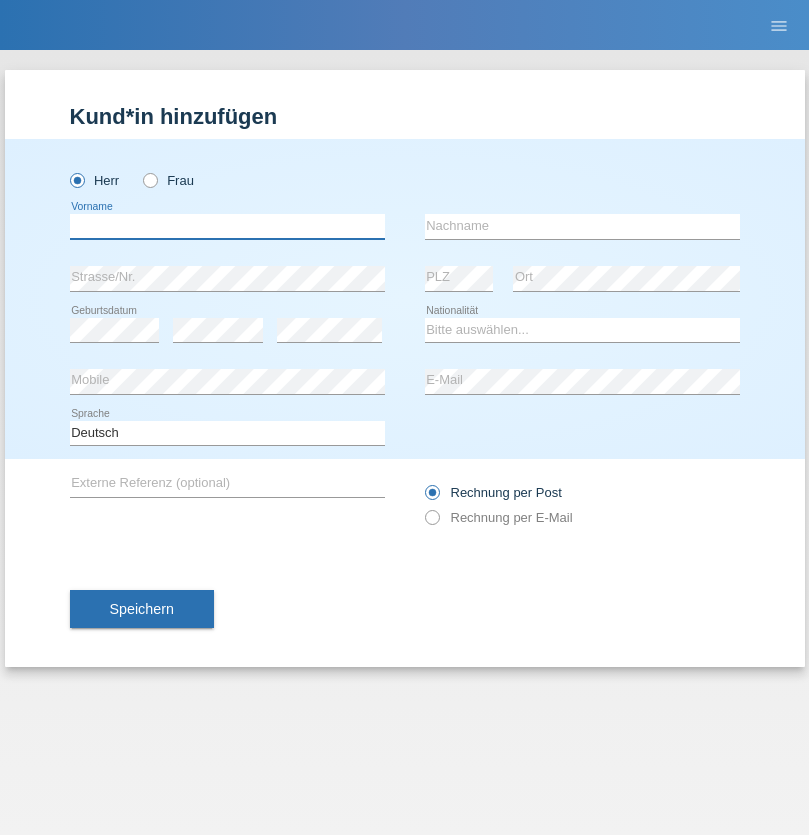 click at bounding box center [227, 226] 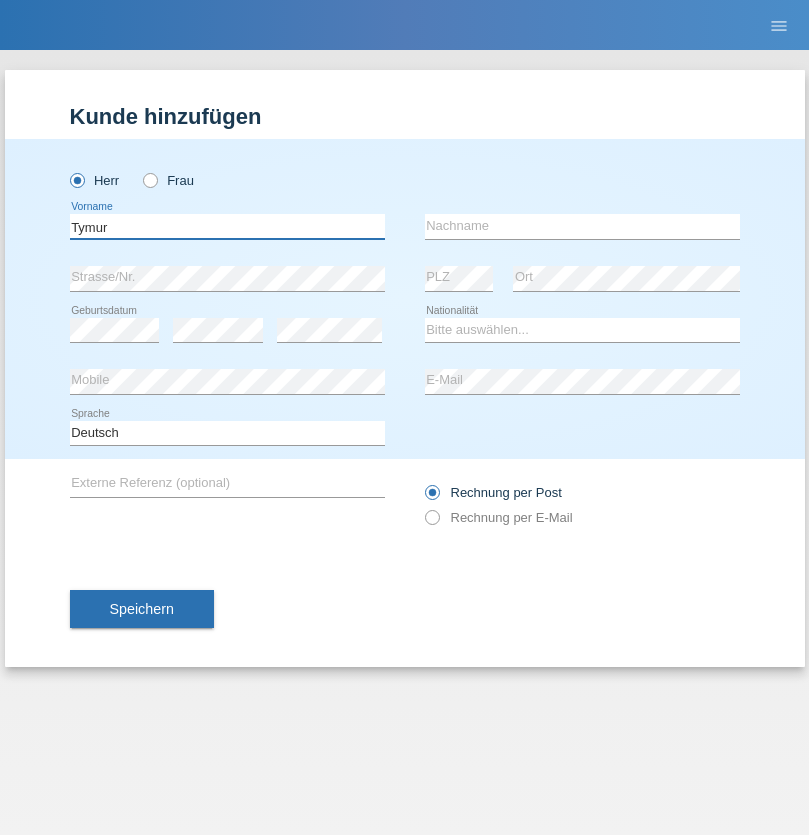 type on "Tymur" 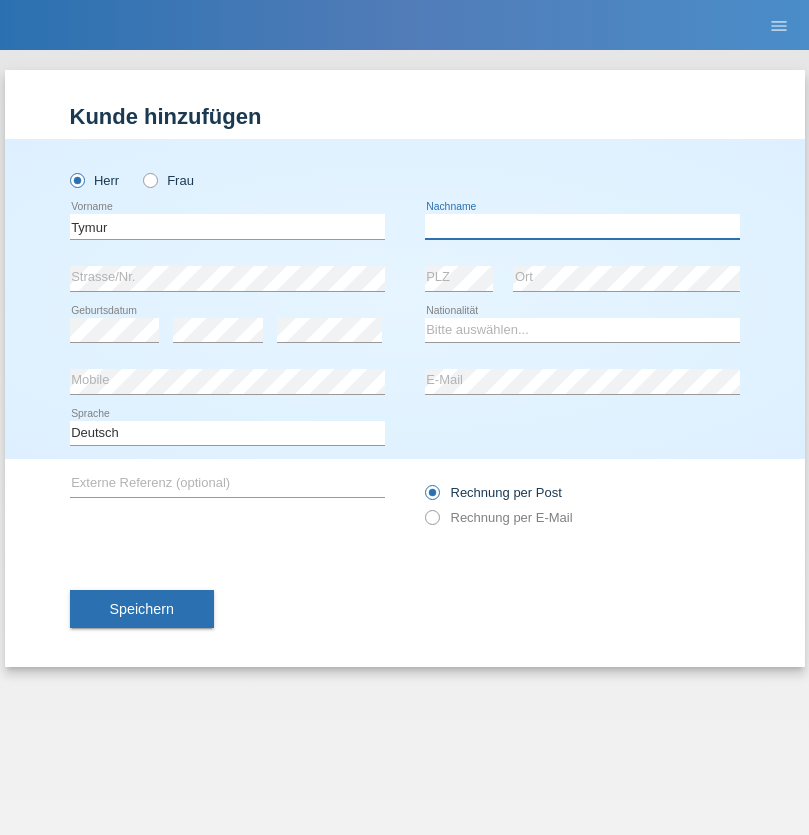 click at bounding box center (582, 226) 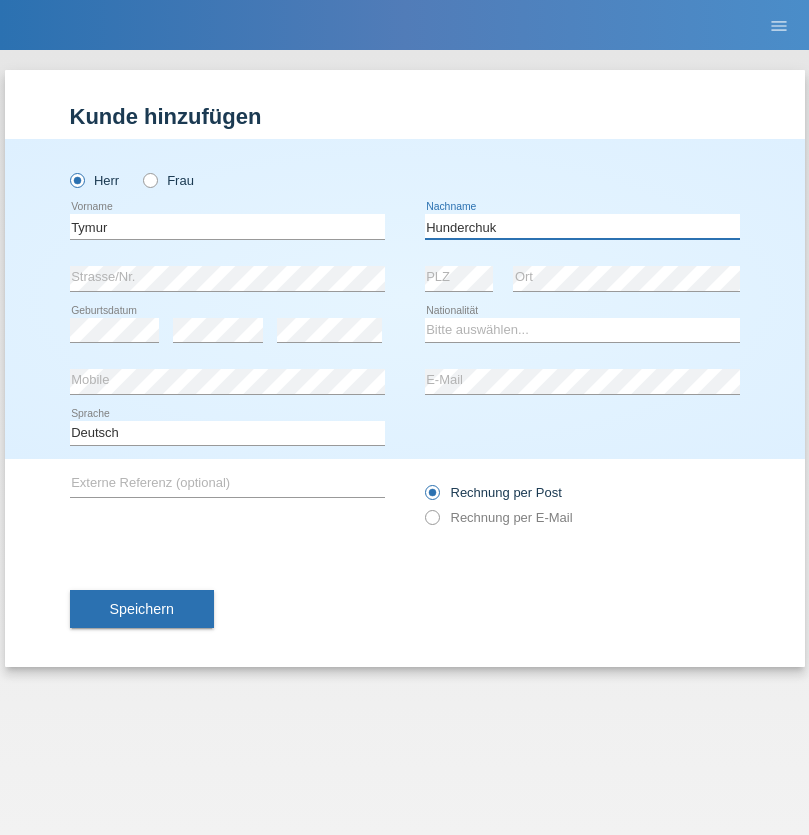 type on "Hunderchuk" 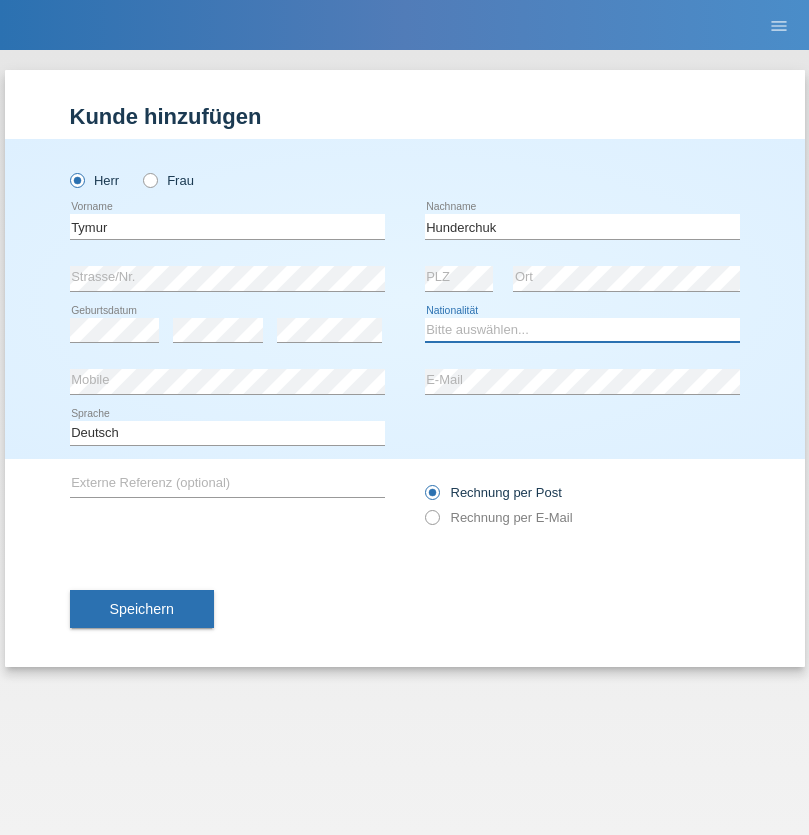 select on "UA" 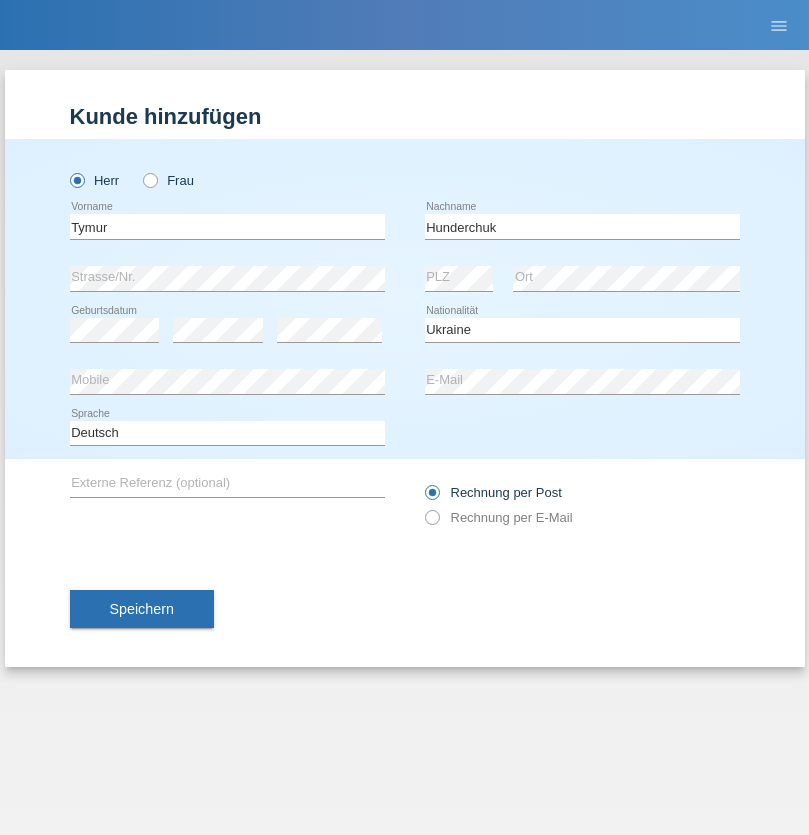 select on "C" 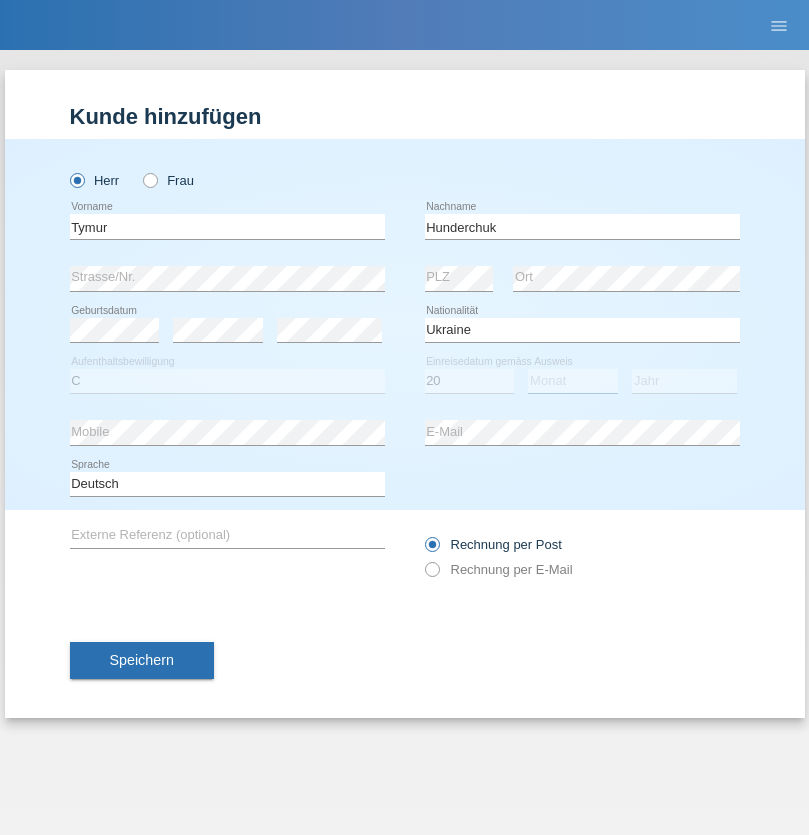 select on "08" 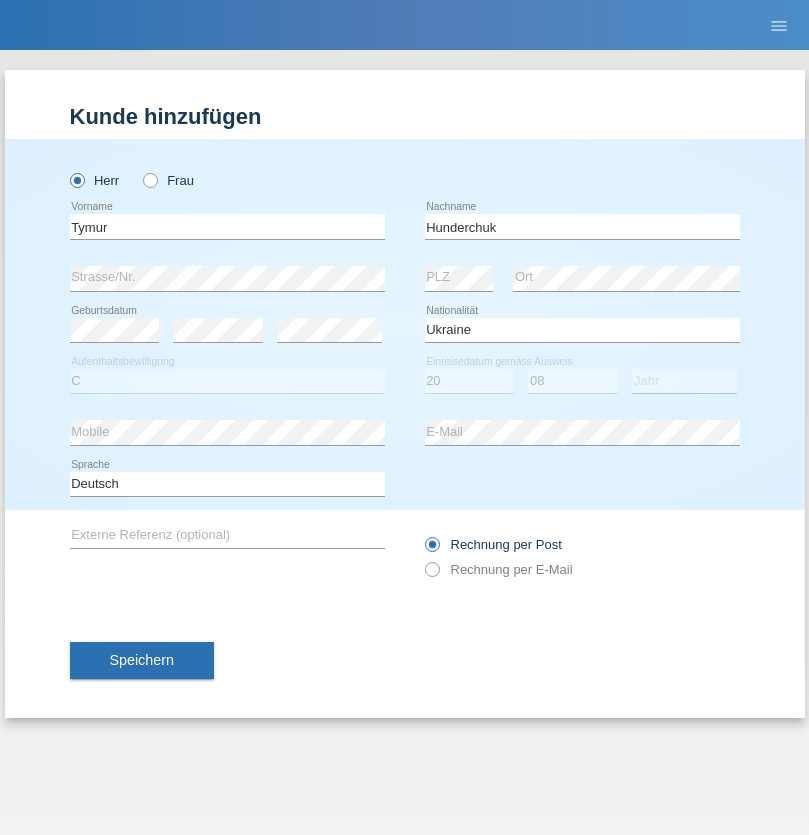 select on "2021" 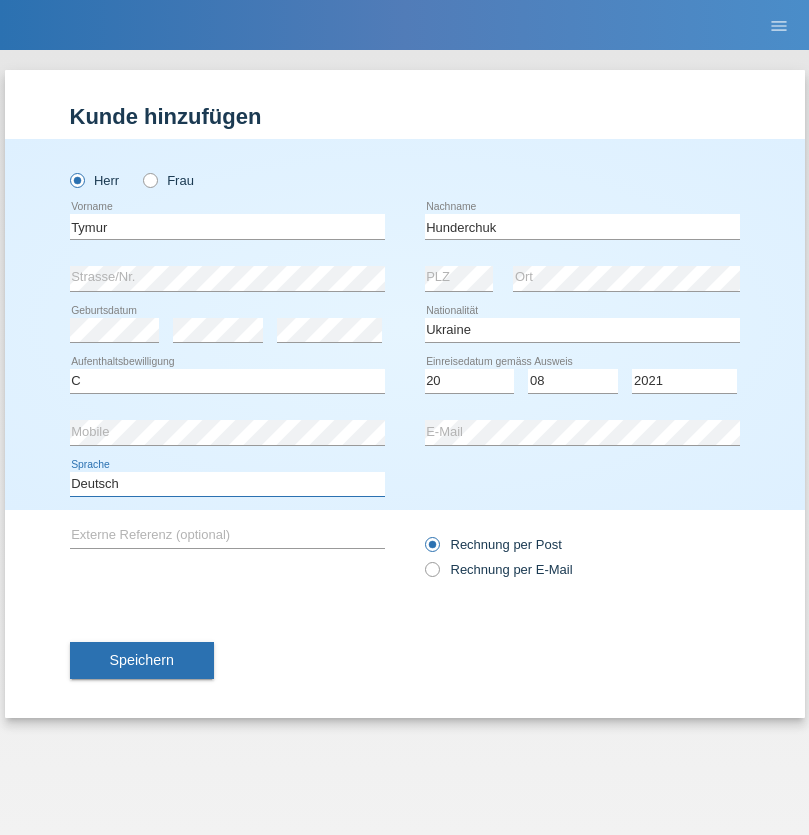 select on "en" 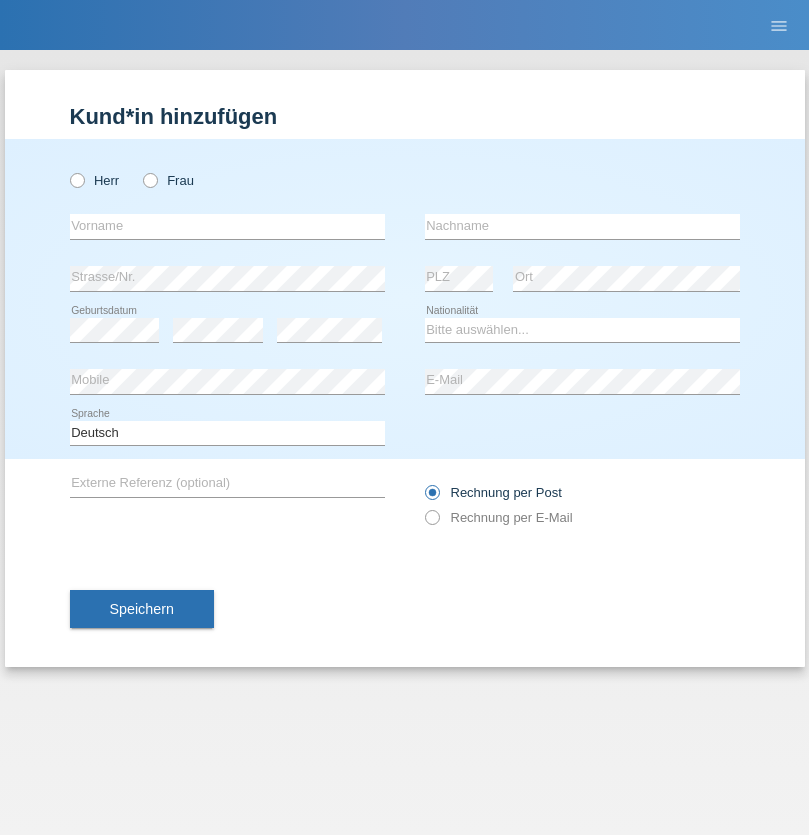 scroll, scrollTop: 0, scrollLeft: 0, axis: both 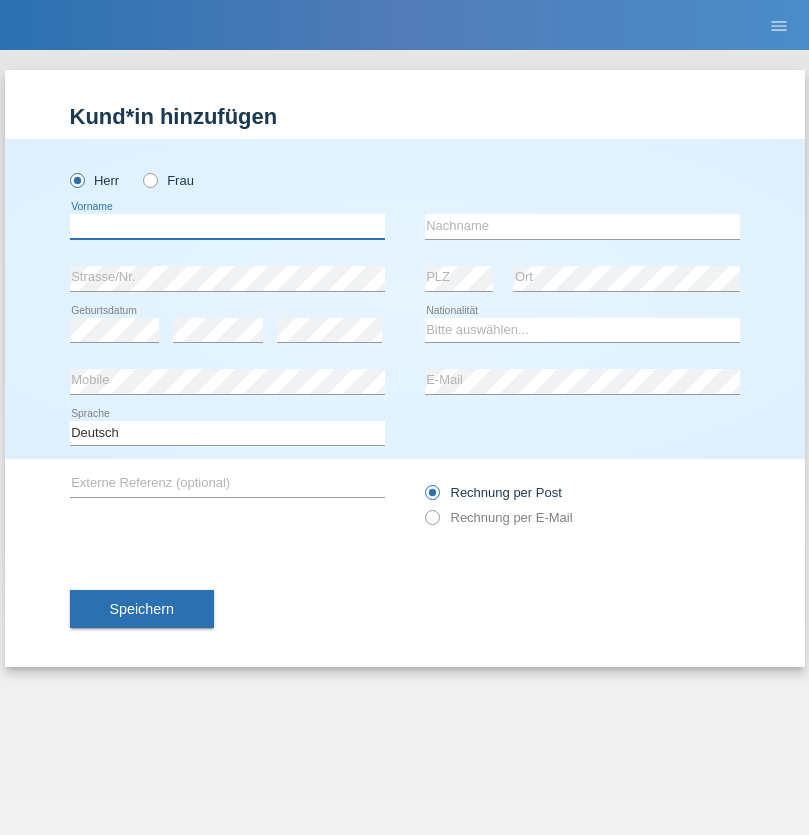 click at bounding box center (227, 226) 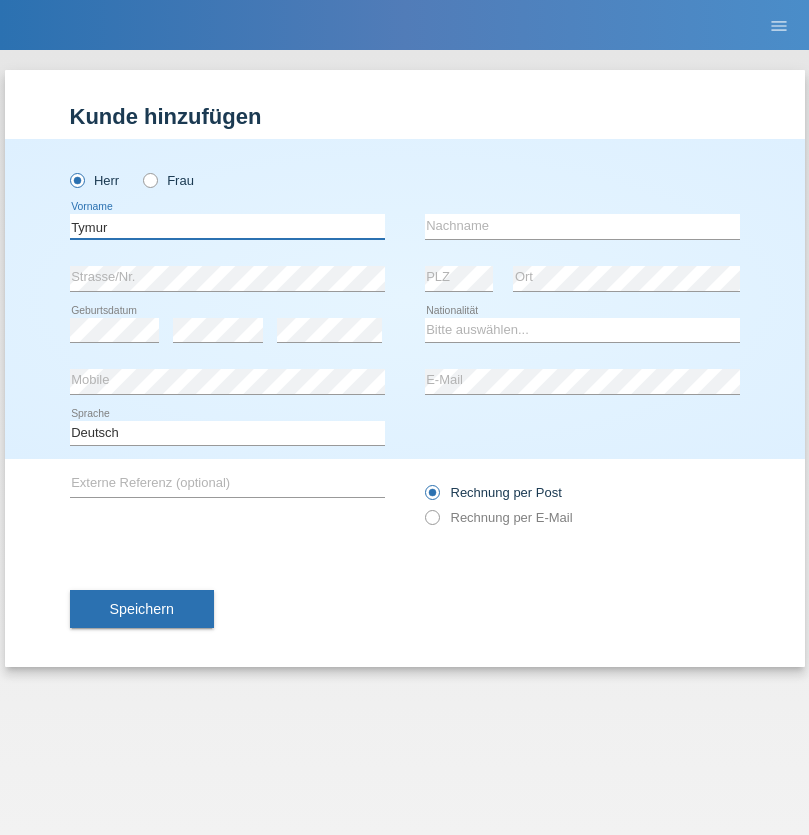 type on "Tymur" 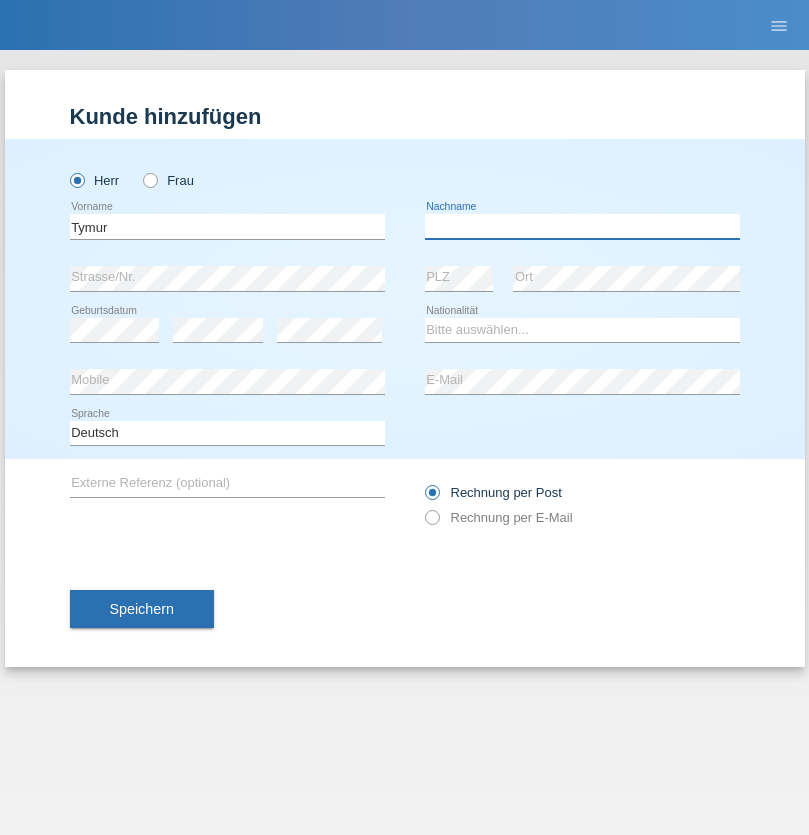click at bounding box center (582, 226) 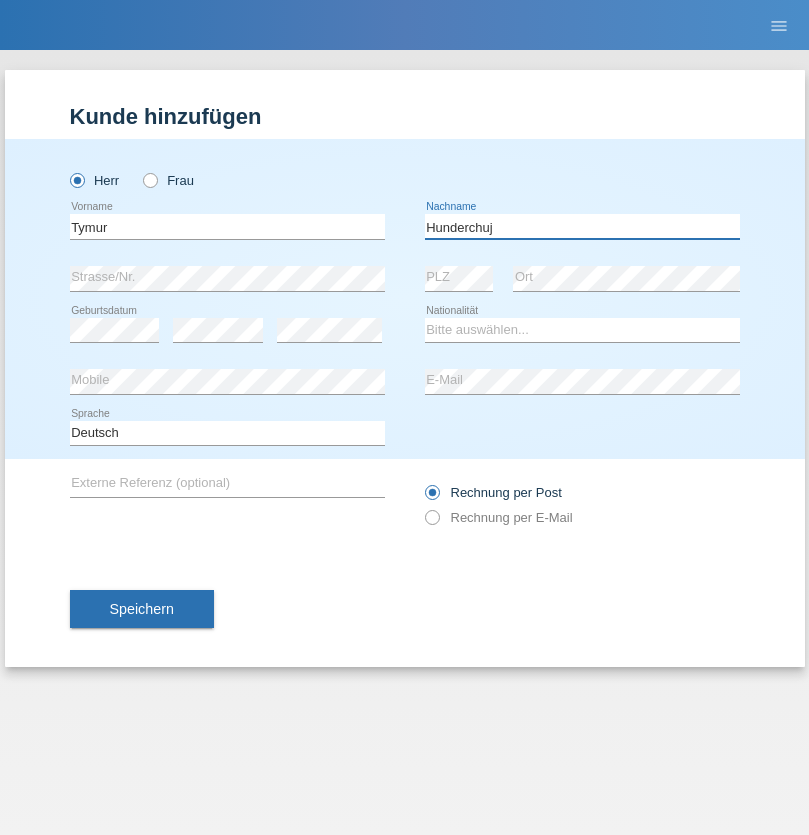 type on "Hunderchuj" 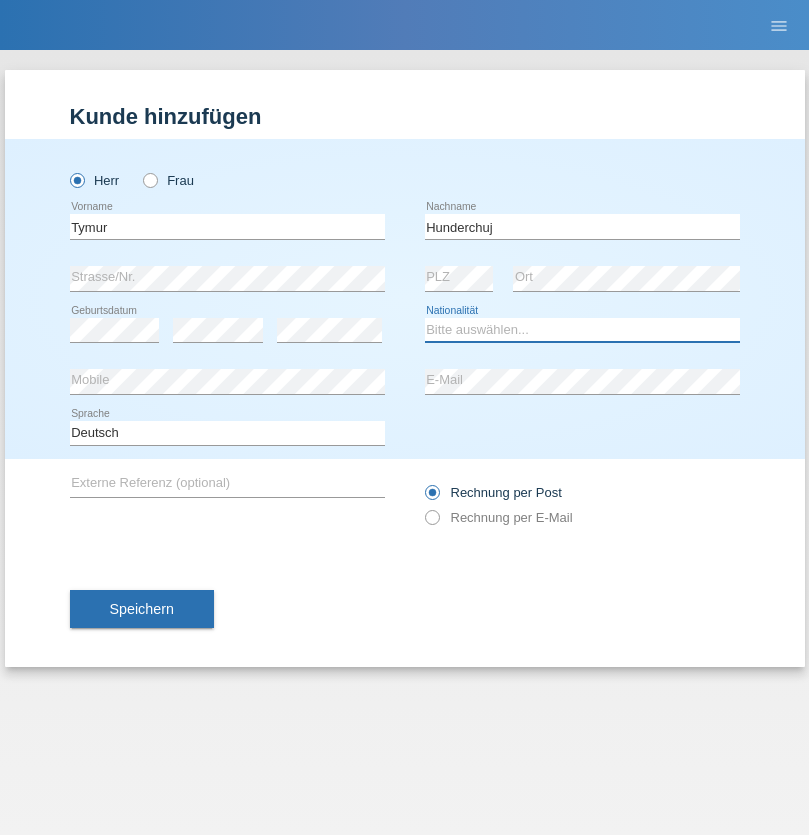select on "UA" 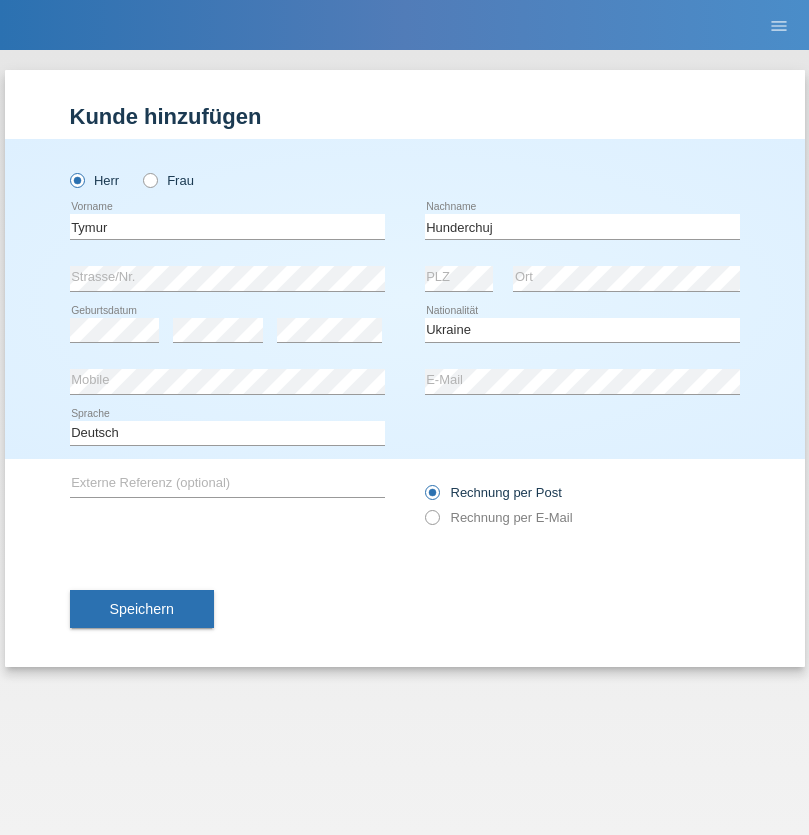 select on "C" 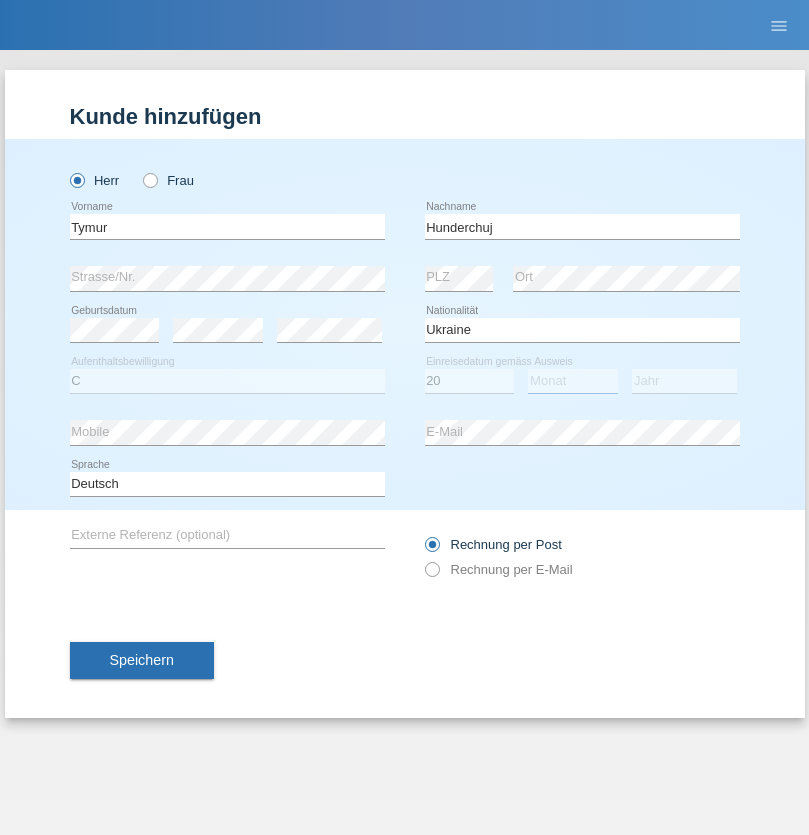 select on "08" 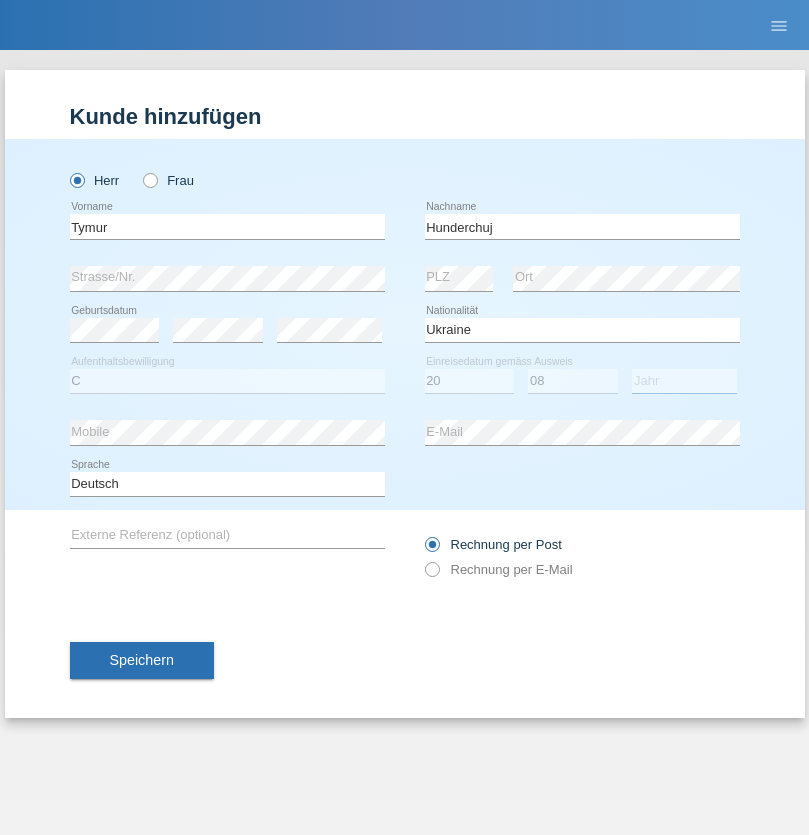 select on "2021" 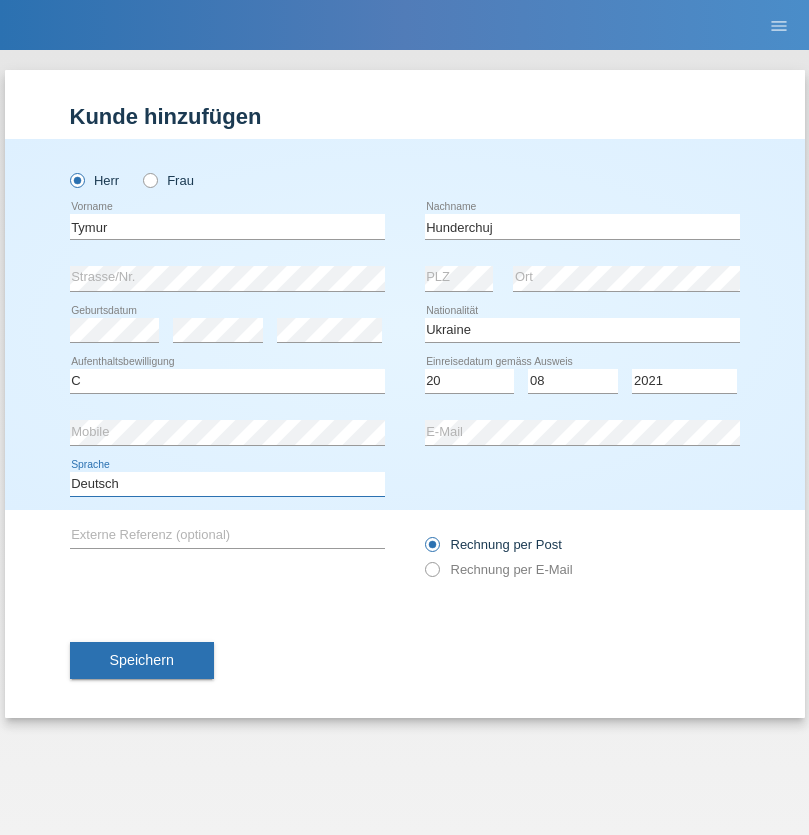 select on "en" 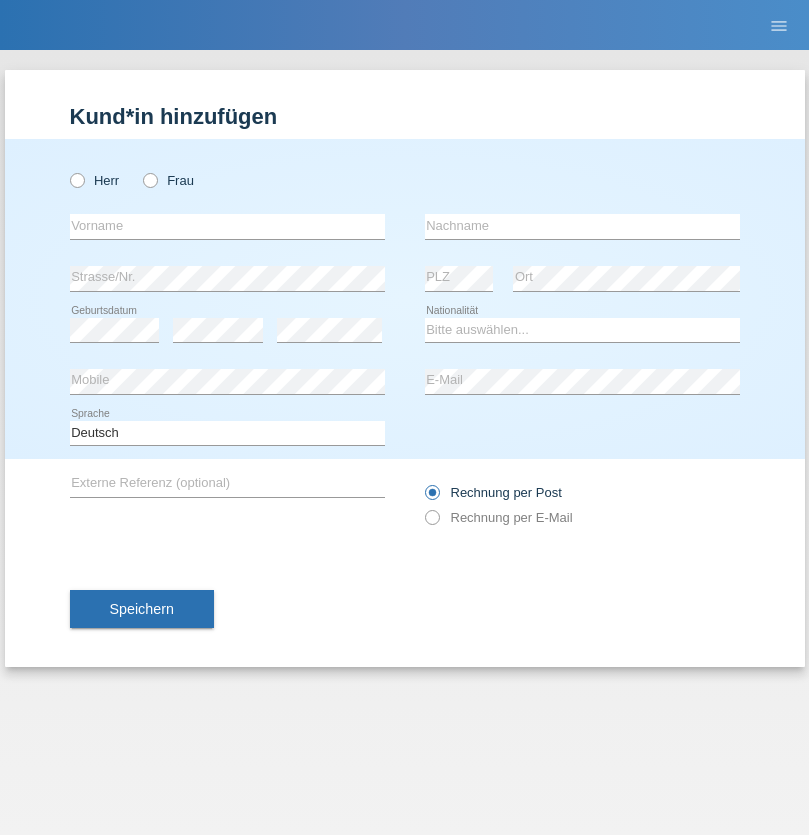 scroll, scrollTop: 0, scrollLeft: 0, axis: both 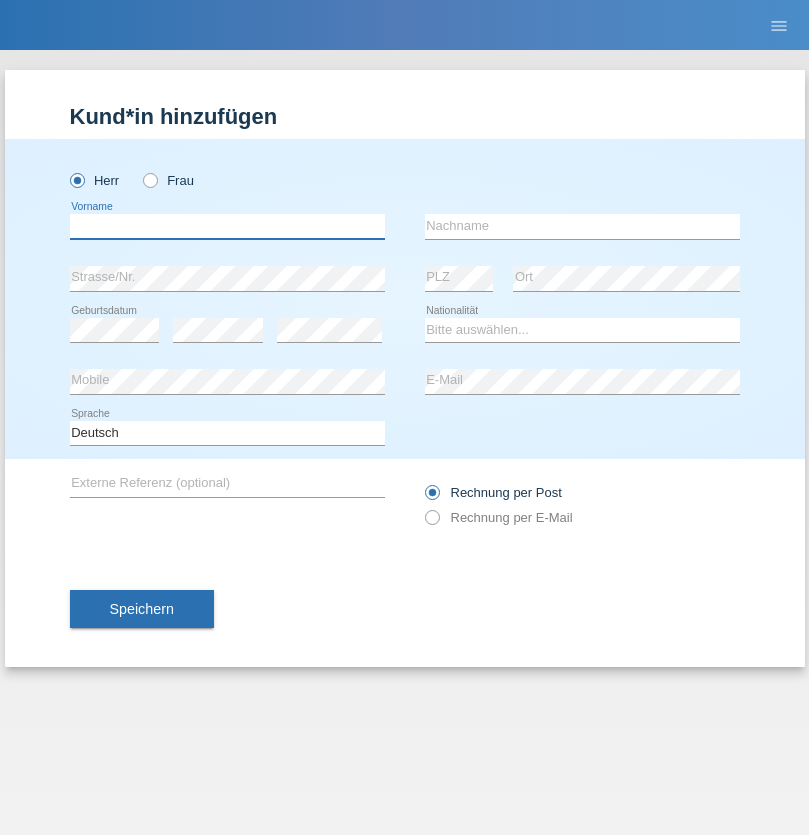 click at bounding box center (227, 226) 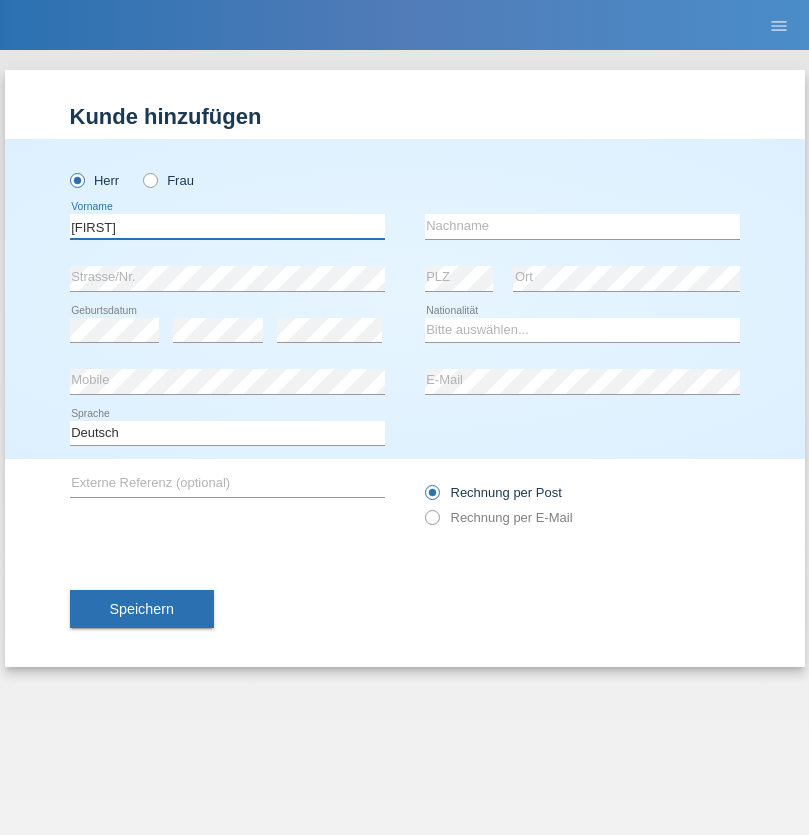 type on "[FIRST]" 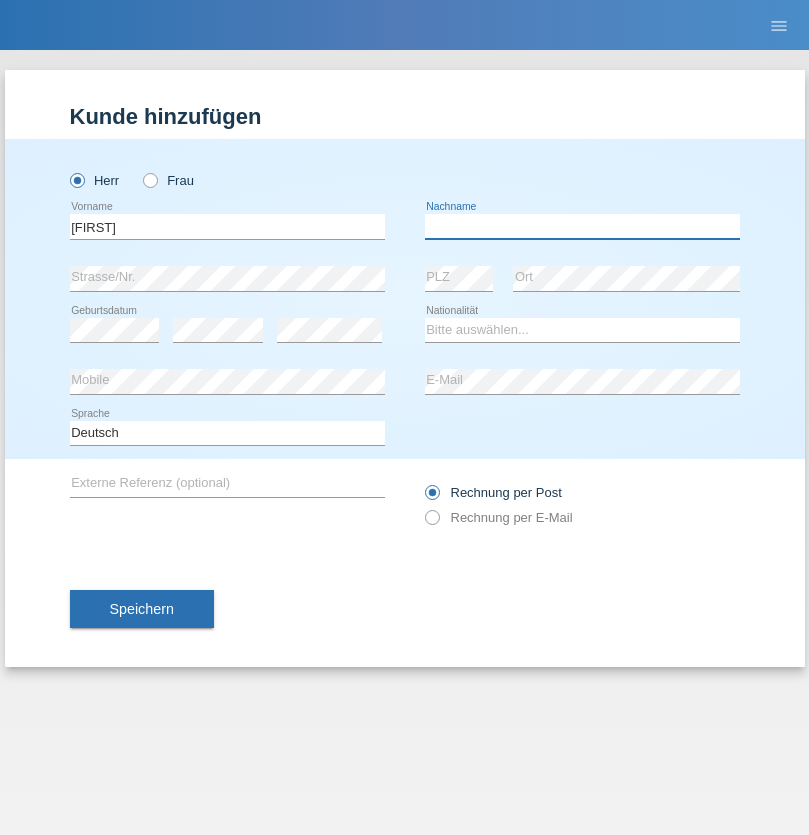 click at bounding box center [582, 226] 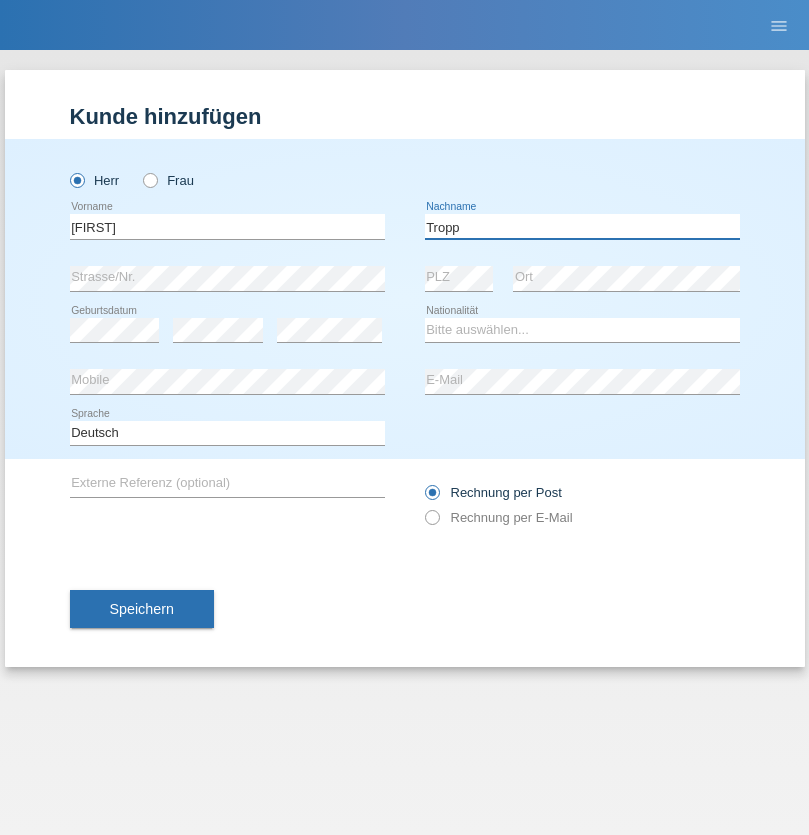 type on "Tropp" 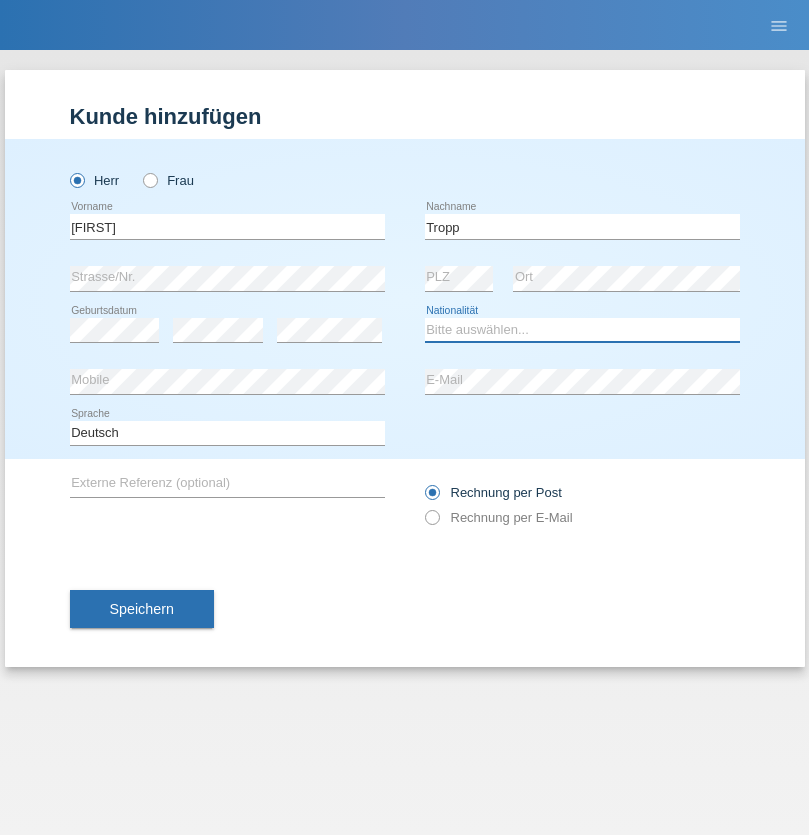 select on "SK" 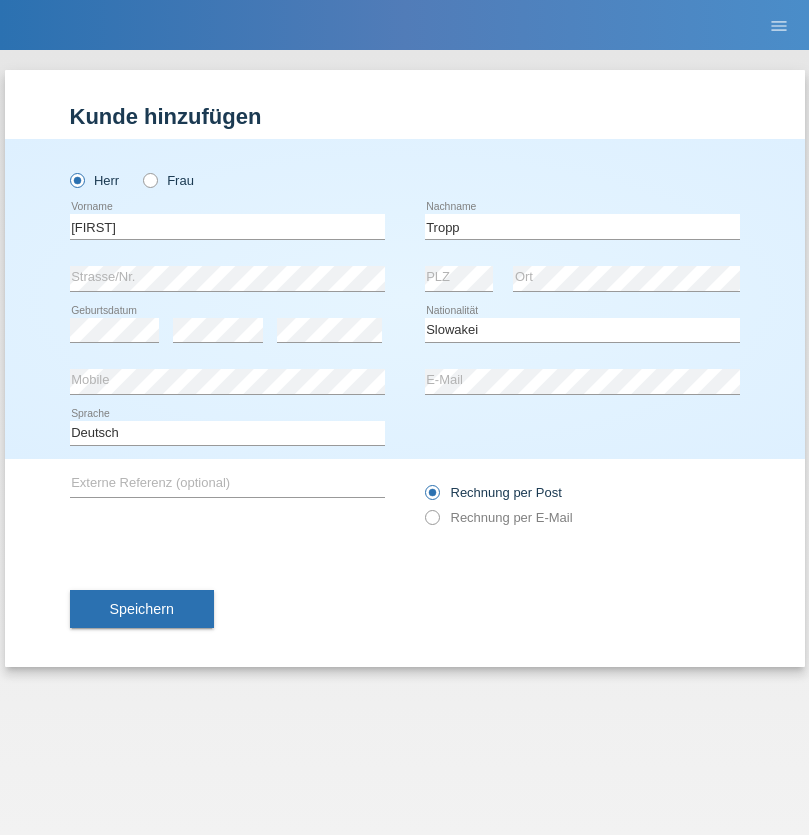 select on "C" 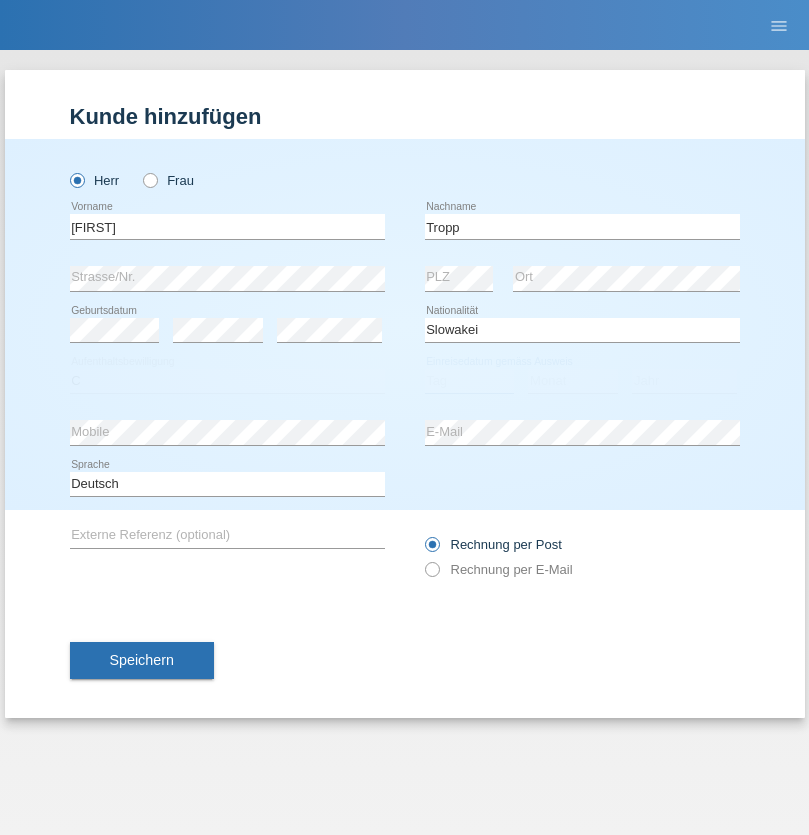 select on "08" 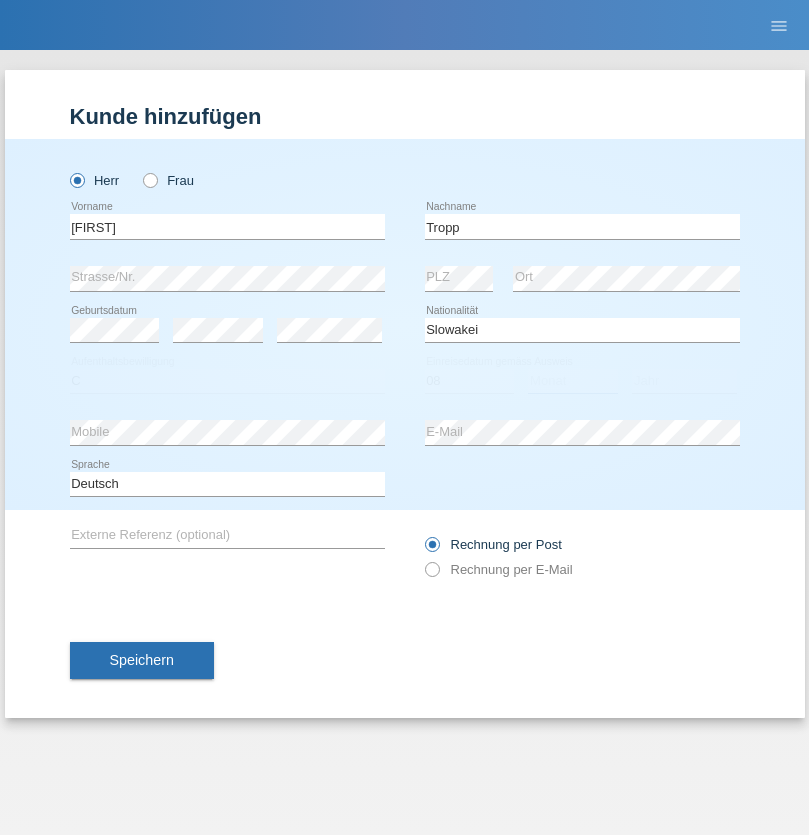 select on "08" 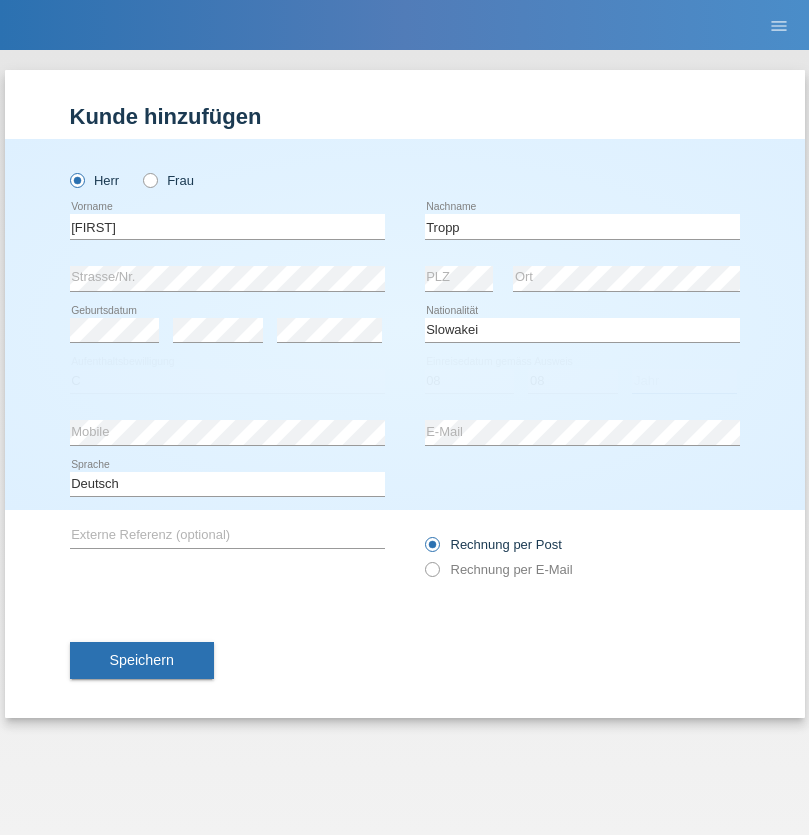 select on "2021" 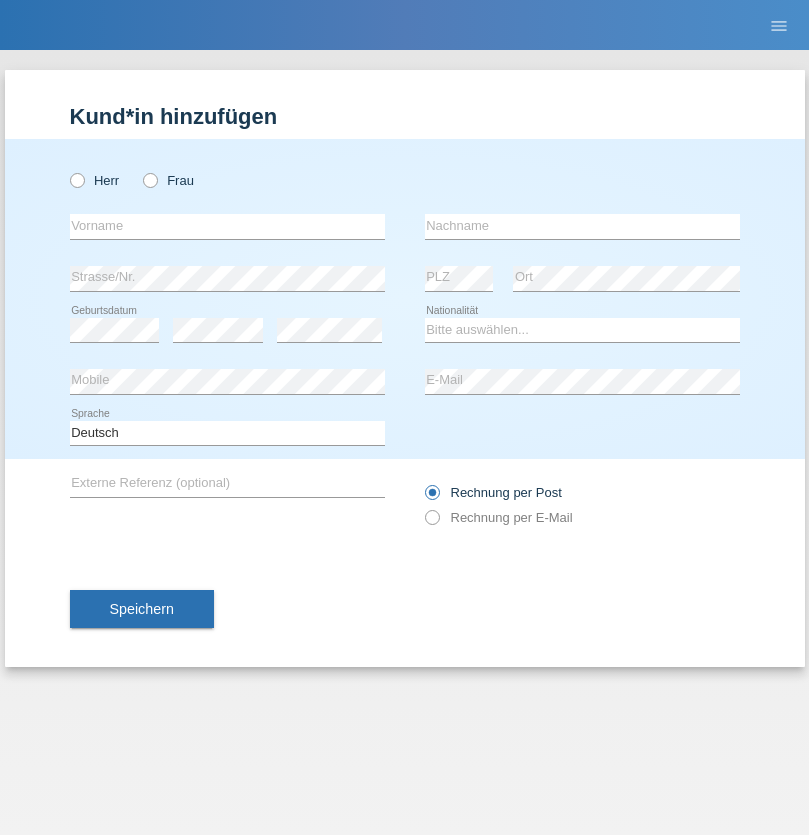 scroll, scrollTop: 0, scrollLeft: 0, axis: both 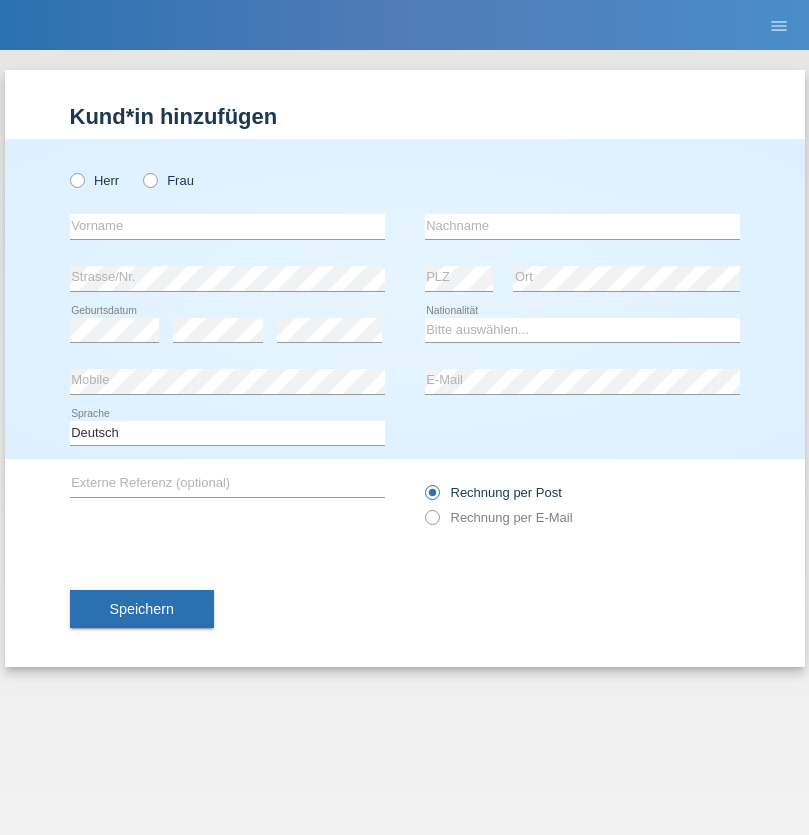 radio on "true" 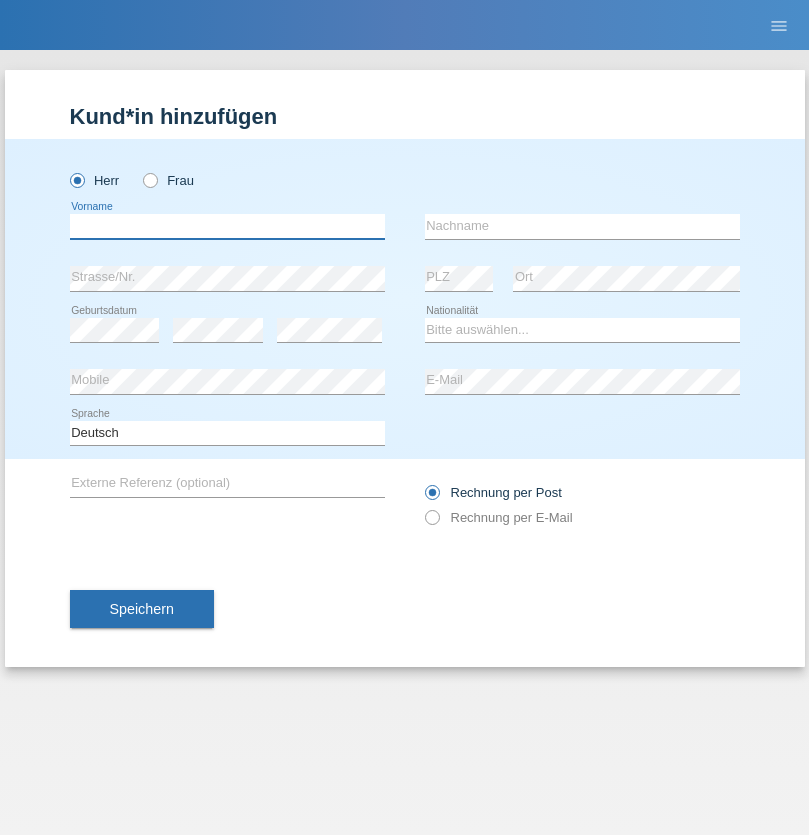 click at bounding box center (227, 226) 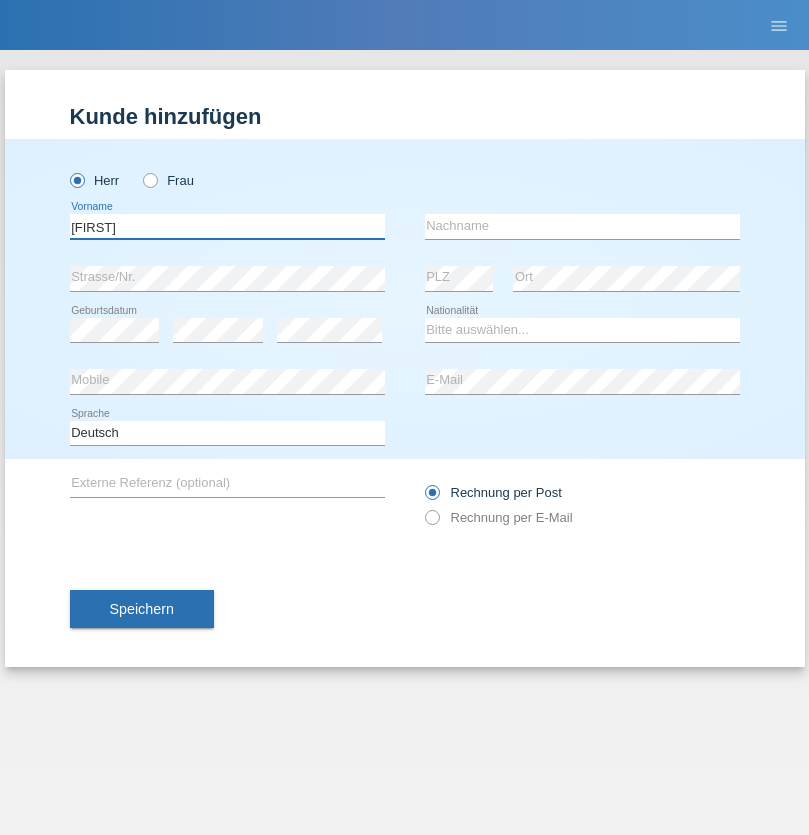 type on "Dirk" 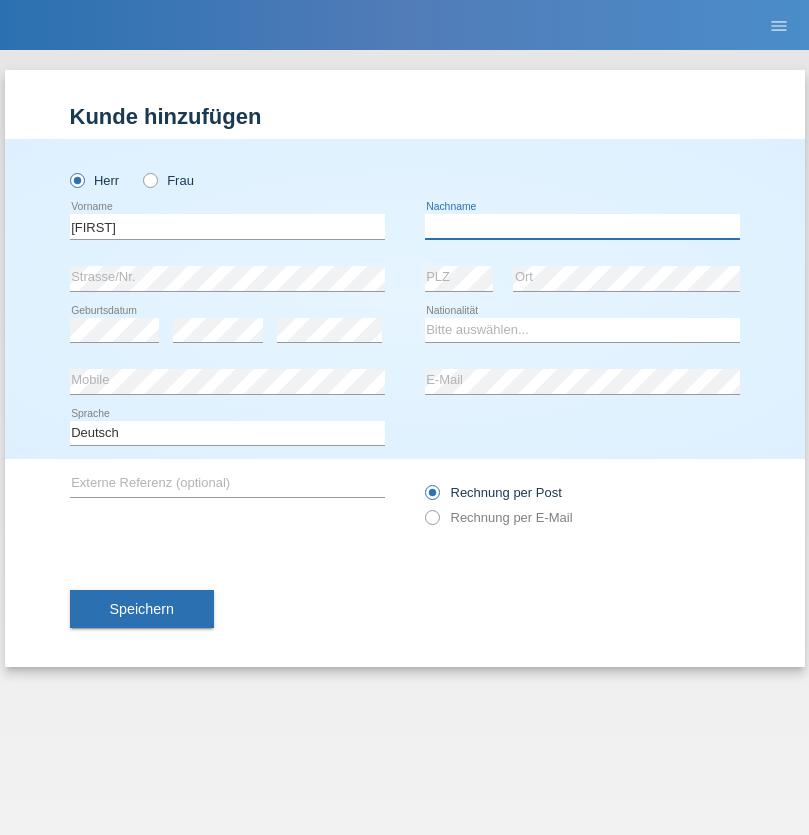 click at bounding box center (582, 226) 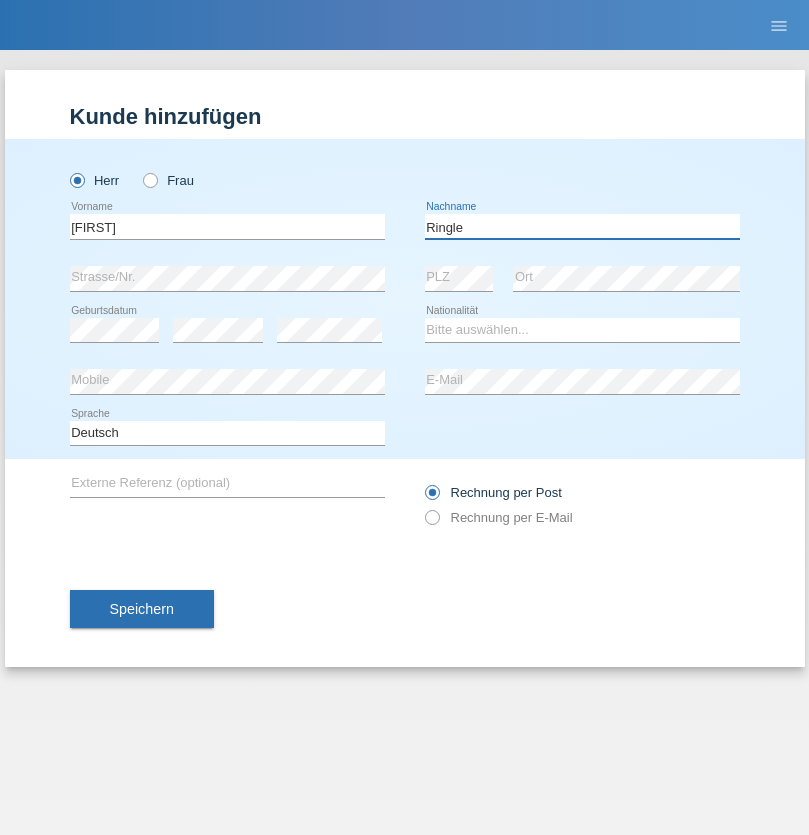 type on "Ringle" 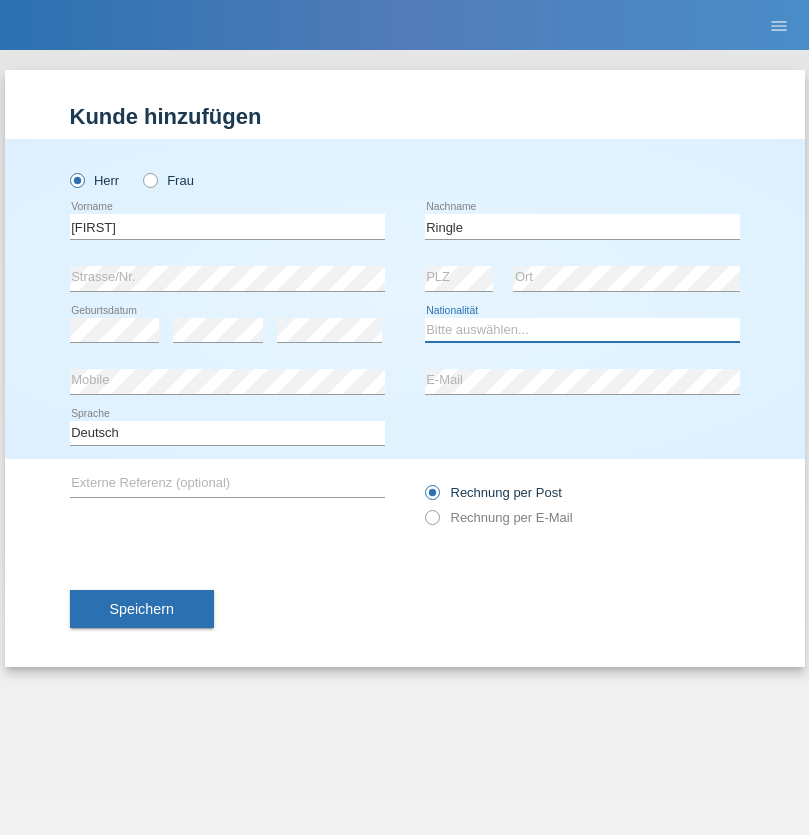 select on "DE" 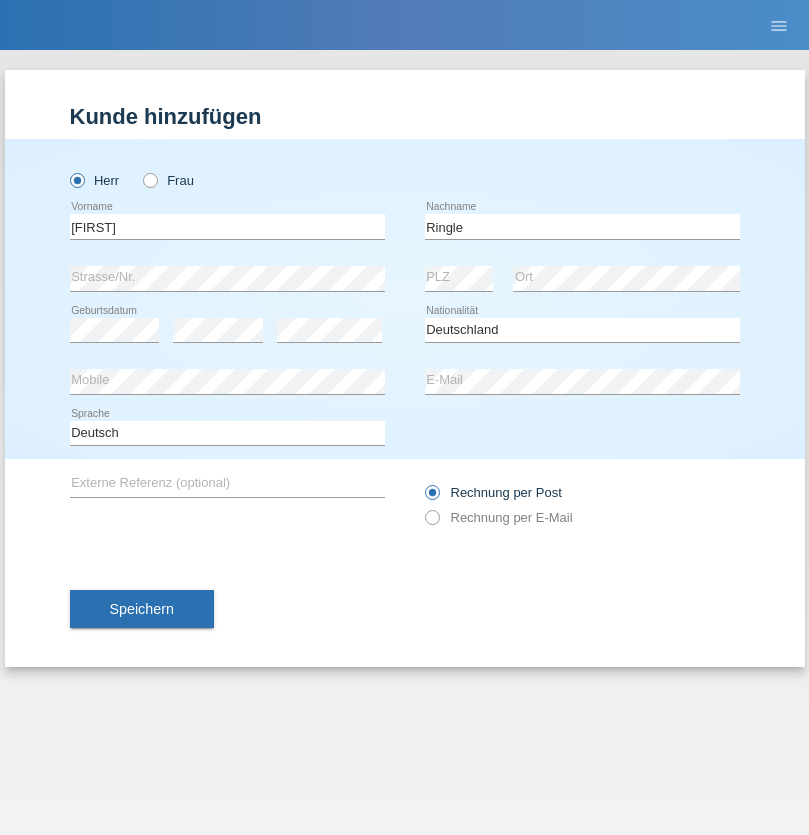 select on "C" 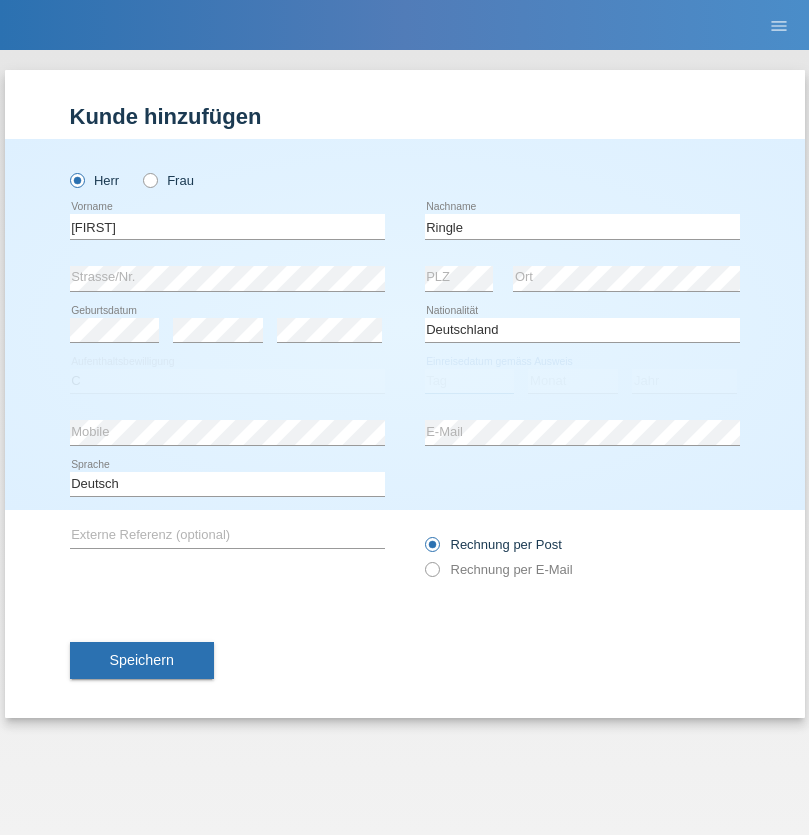 select on "06" 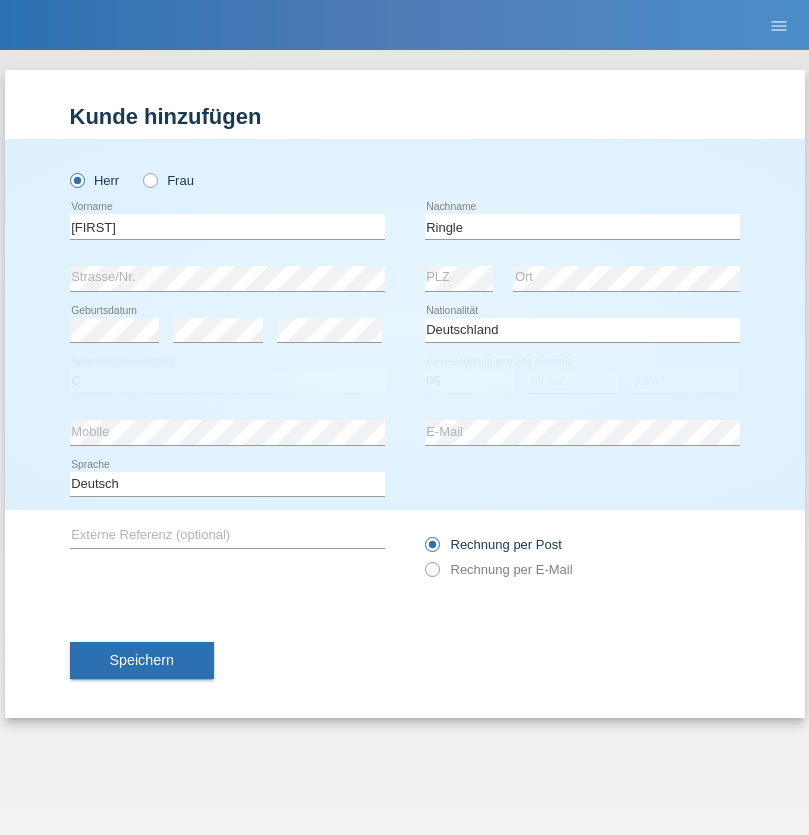 select on "01" 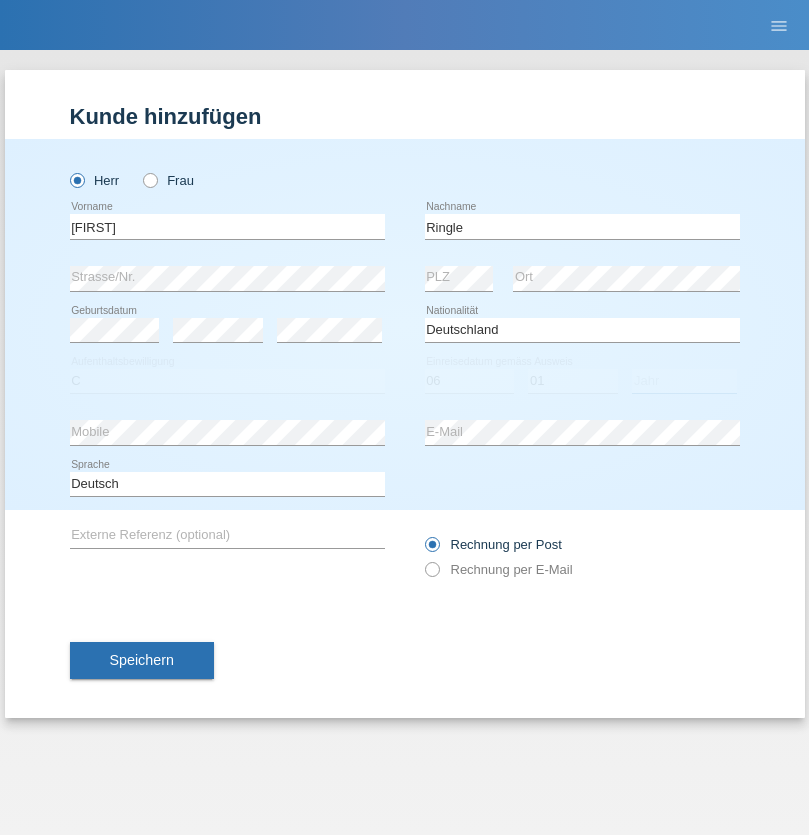 select on "2021" 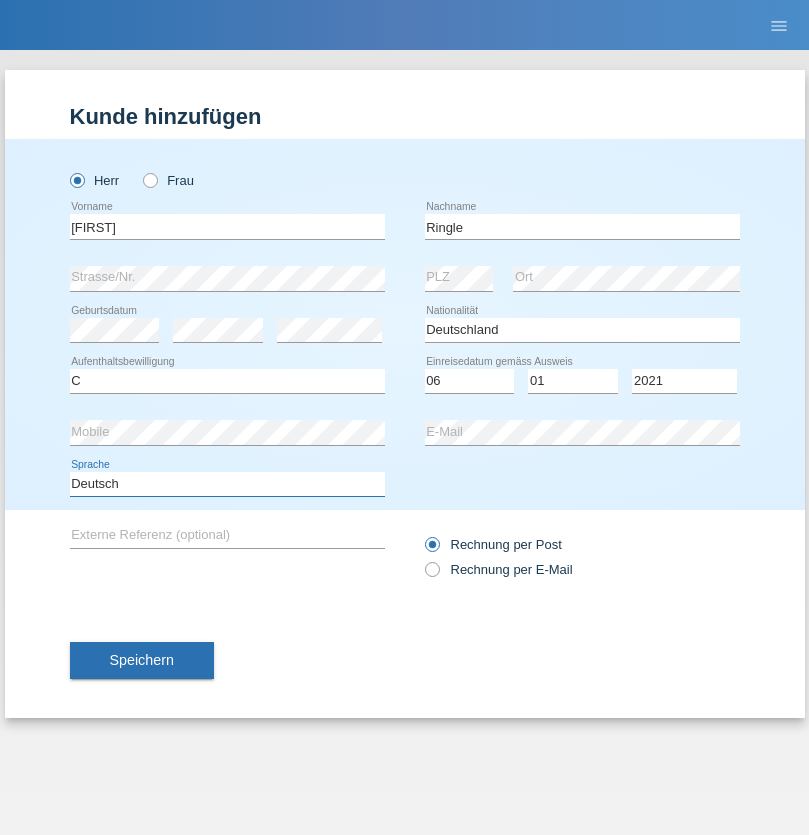 select on "en" 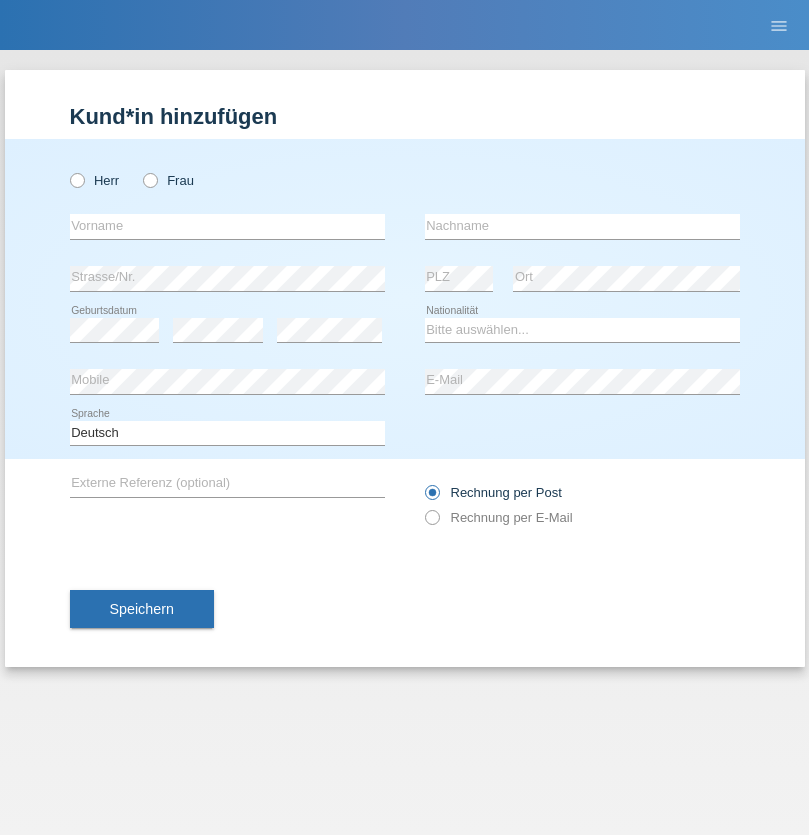 scroll, scrollTop: 0, scrollLeft: 0, axis: both 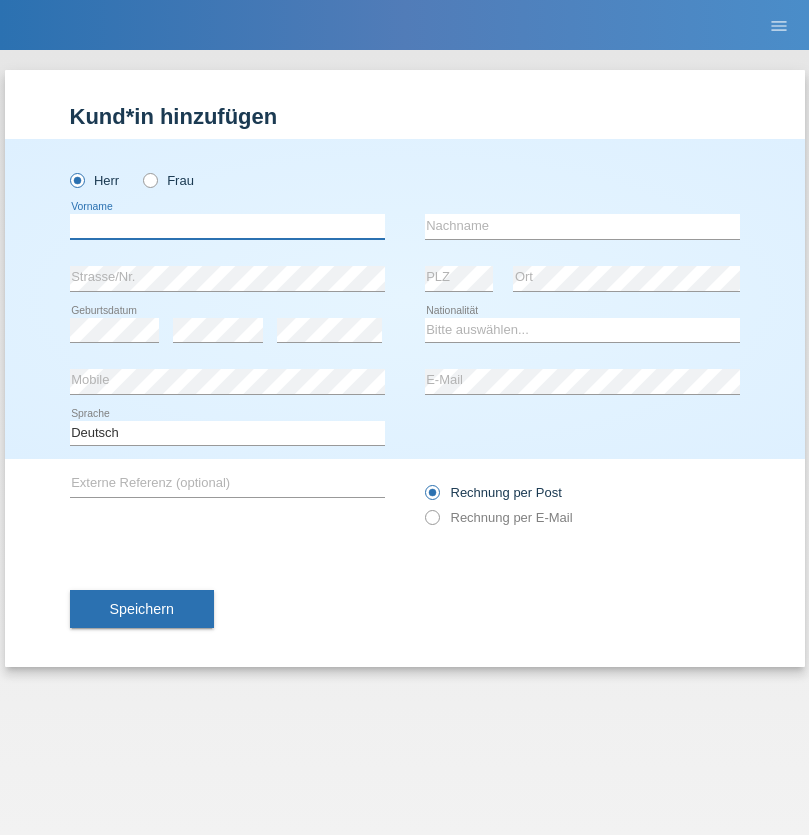 click at bounding box center (227, 226) 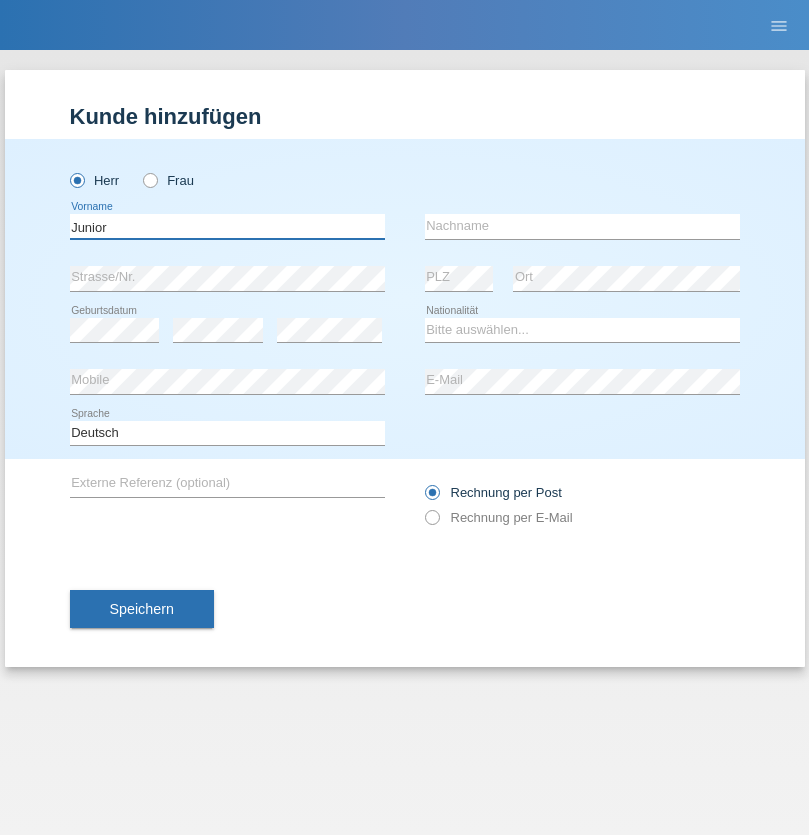 type on "Junior" 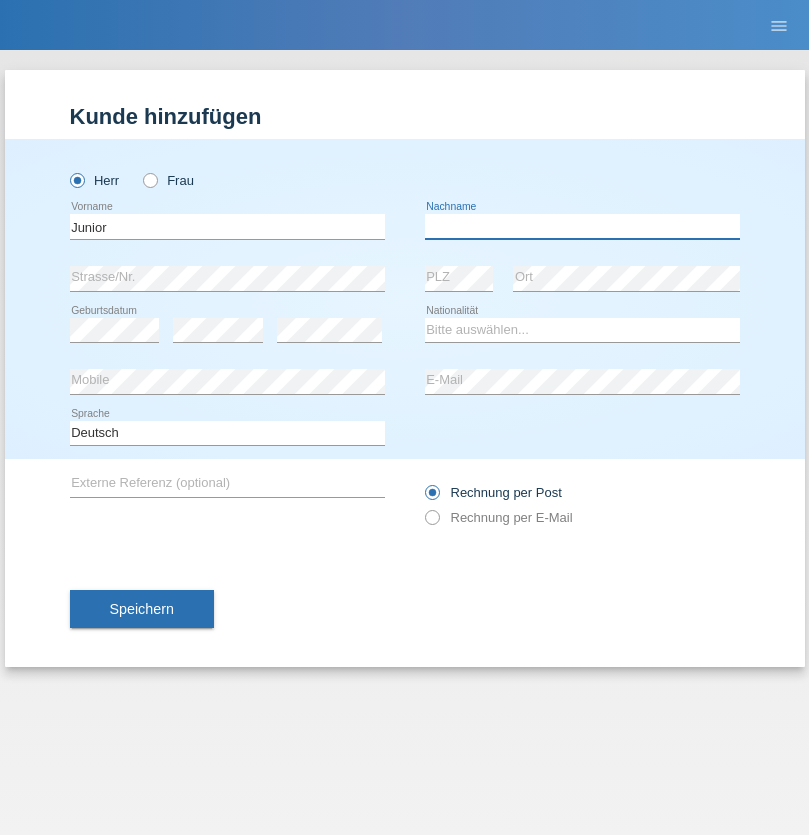 click at bounding box center (582, 226) 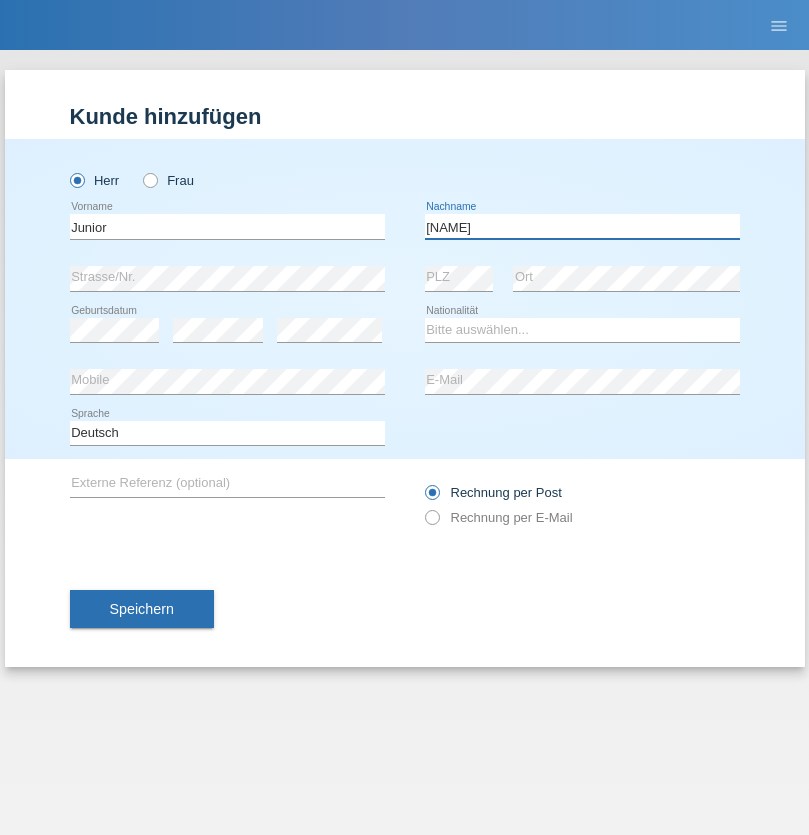 type on "[NAME]" 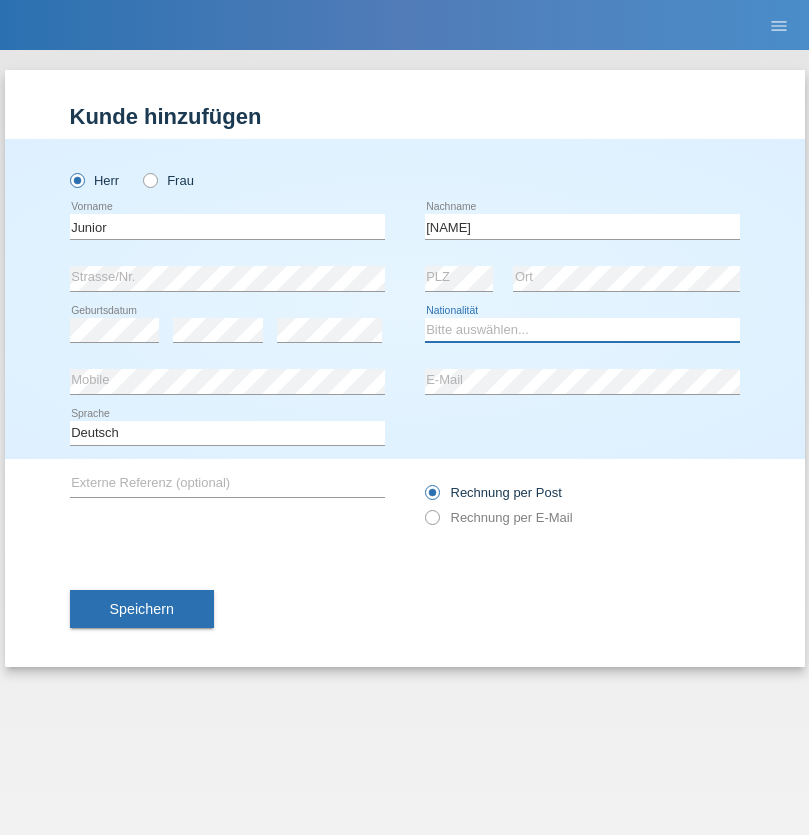 select on "CH" 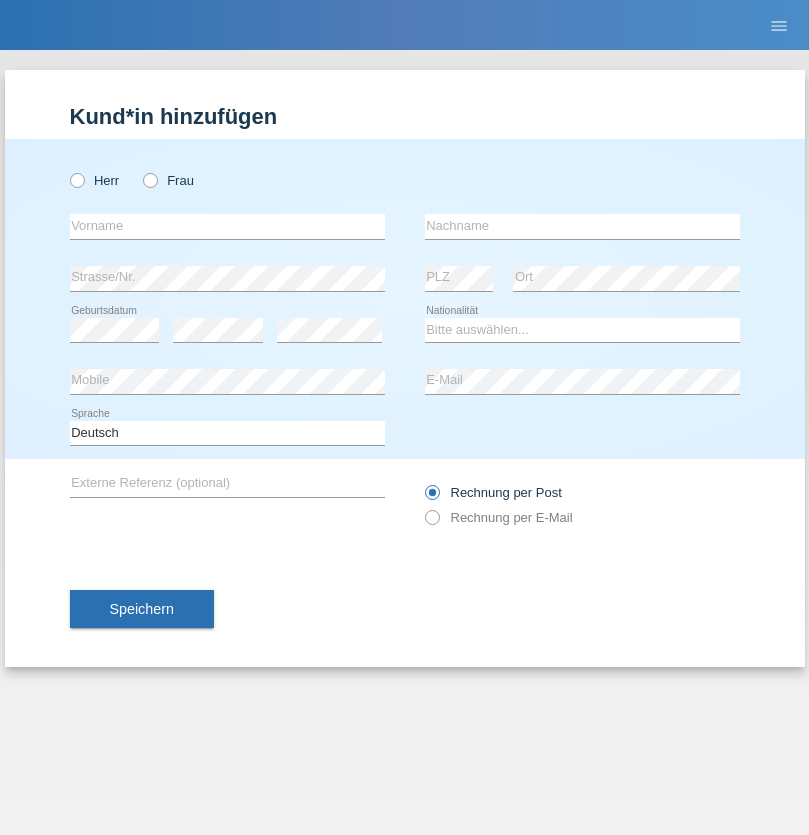 scroll, scrollTop: 0, scrollLeft: 0, axis: both 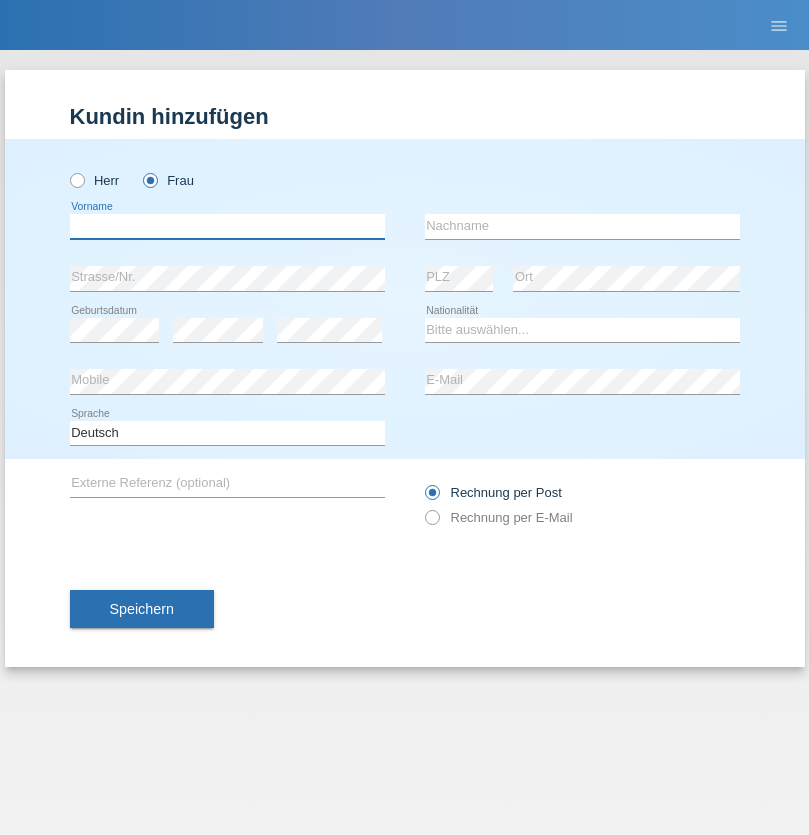 click at bounding box center [227, 226] 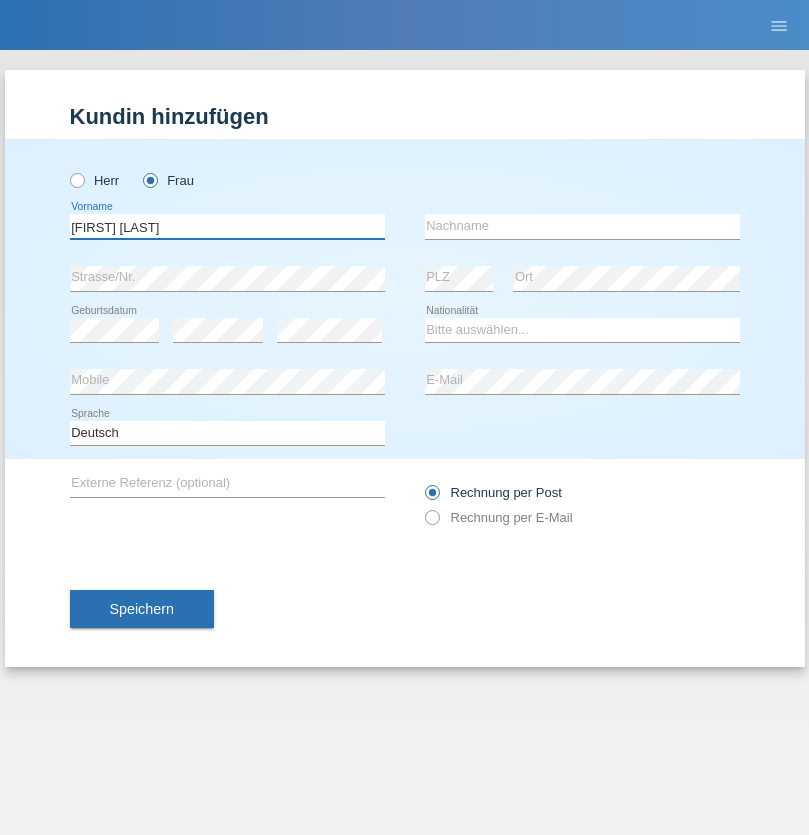 type on "[FIRST] [LAST]" 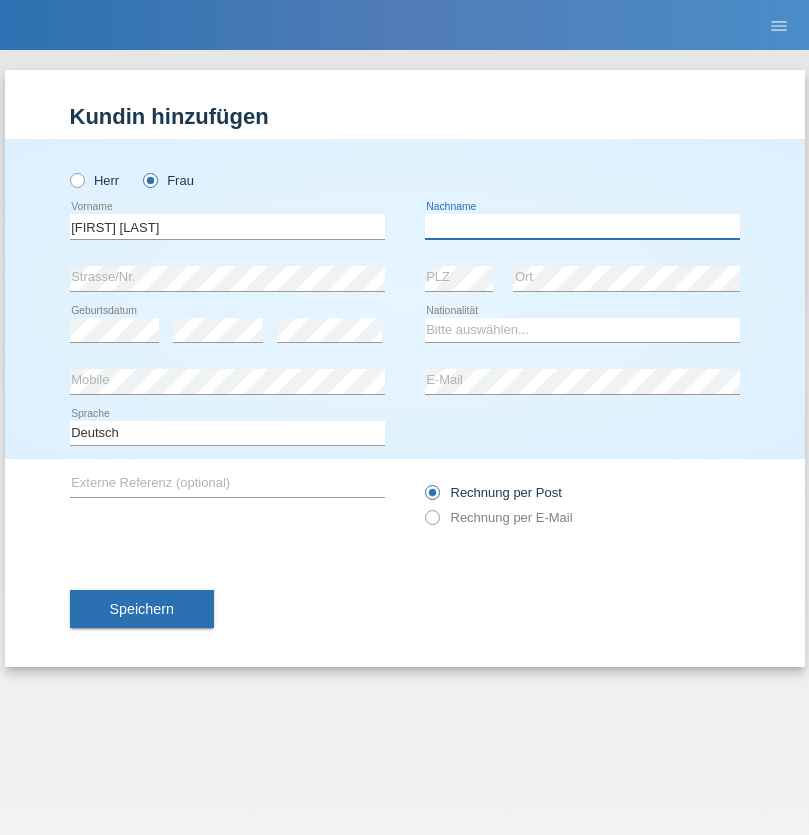 click at bounding box center [582, 226] 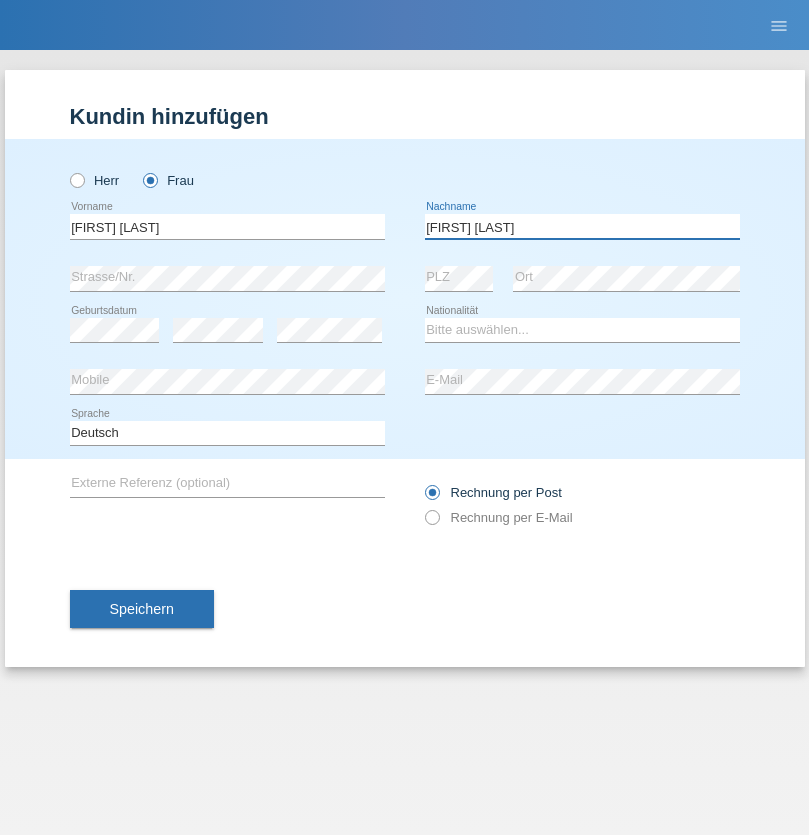 type on "[FIRST] [LAST]" 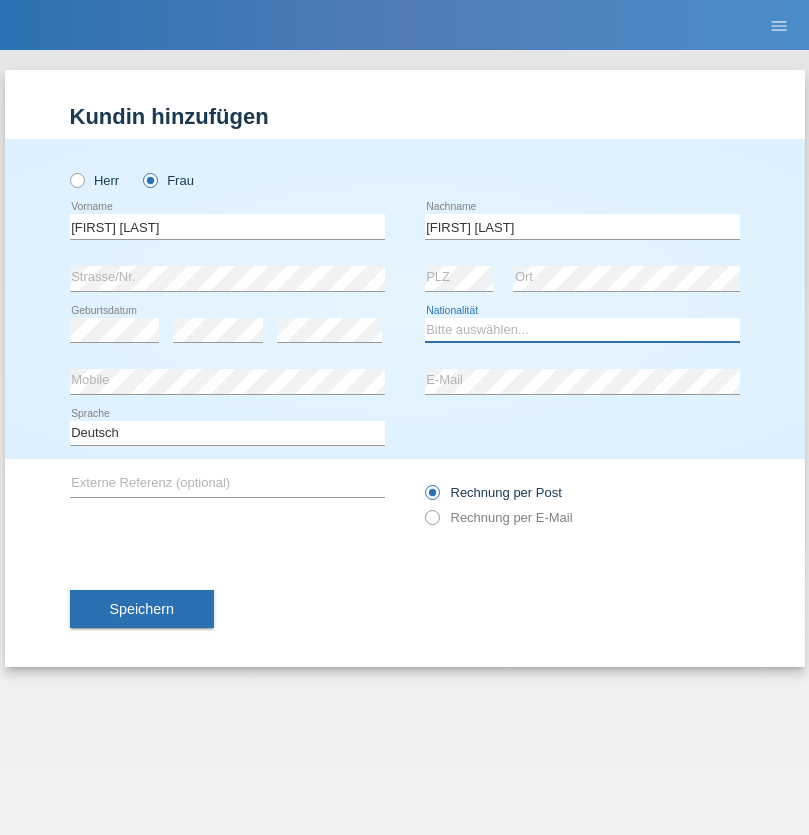 select on "CH" 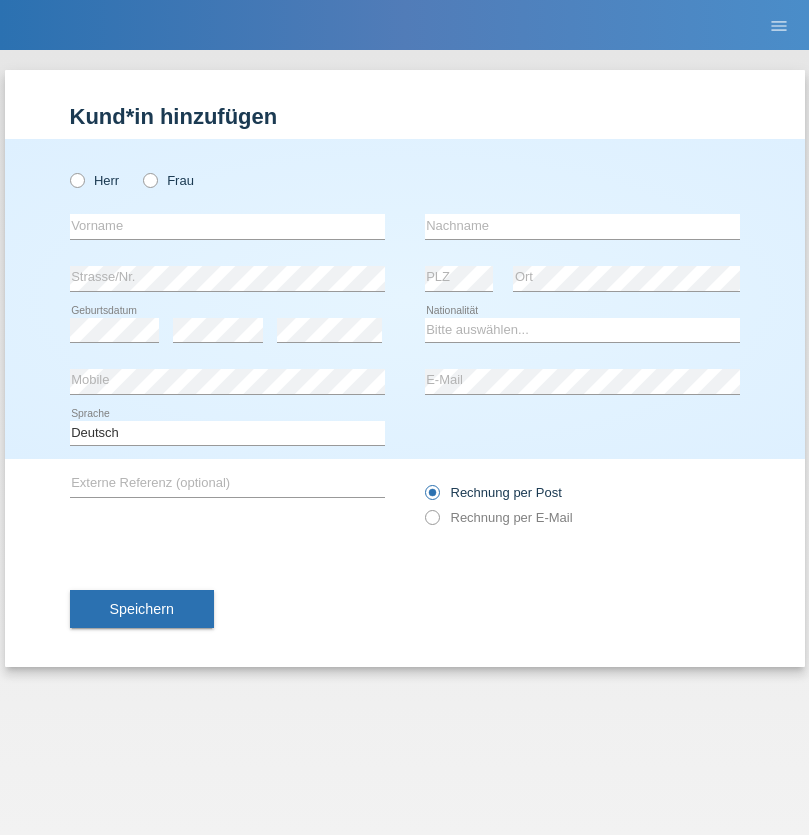 scroll, scrollTop: 0, scrollLeft: 0, axis: both 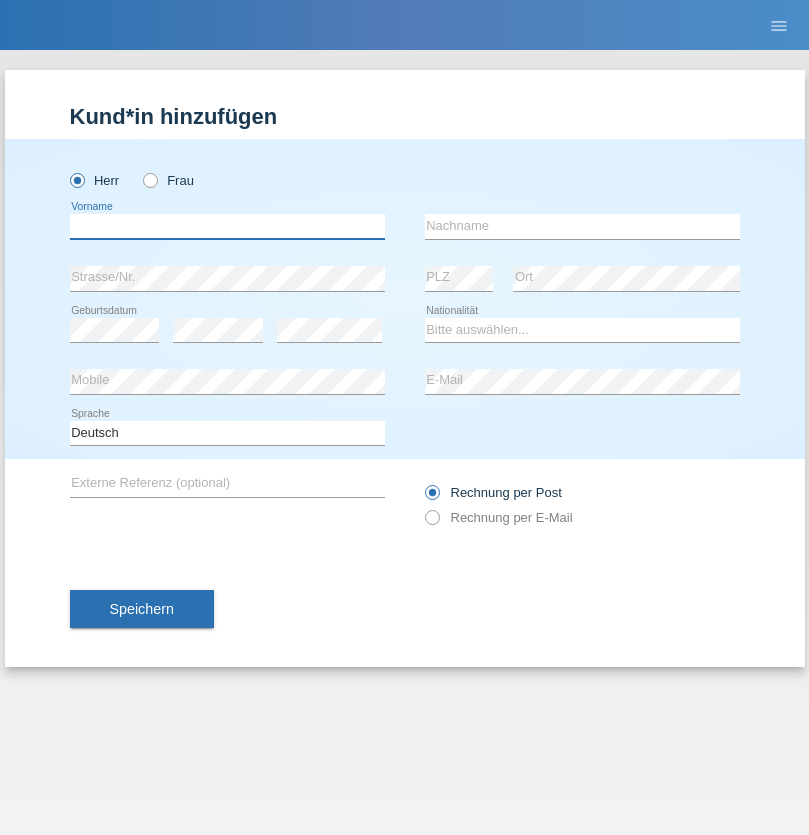 click at bounding box center (227, 226) 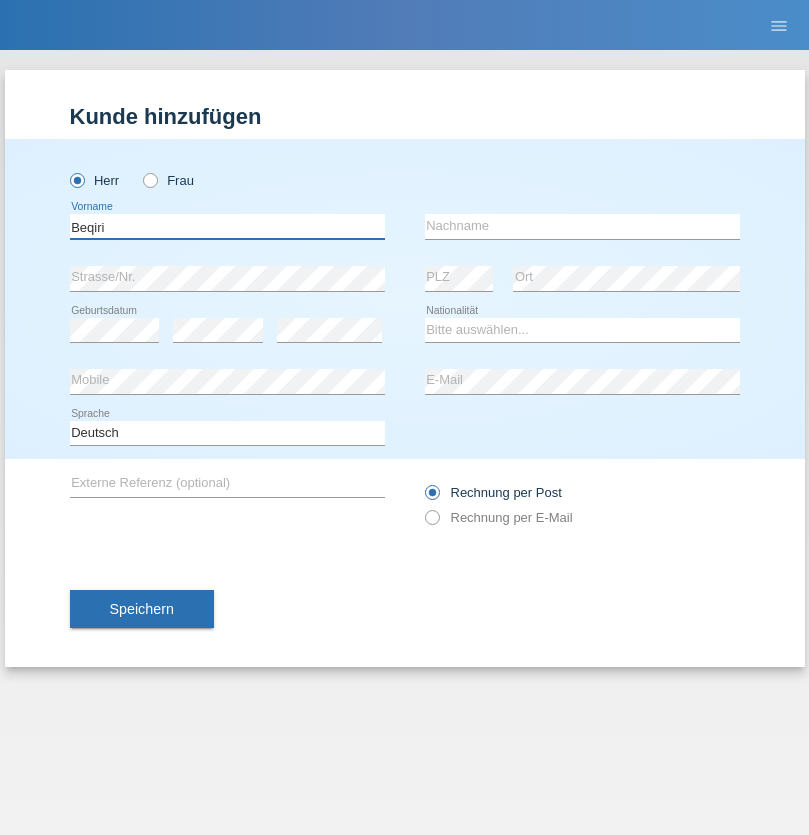 type on "Beqiri" 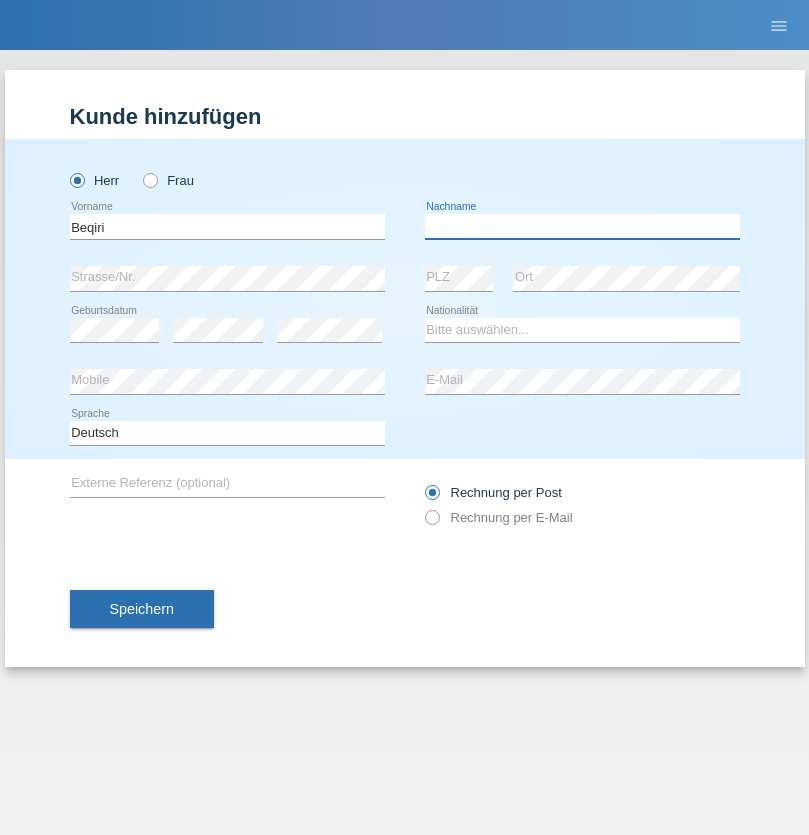 click at bounding box center (582, 226) 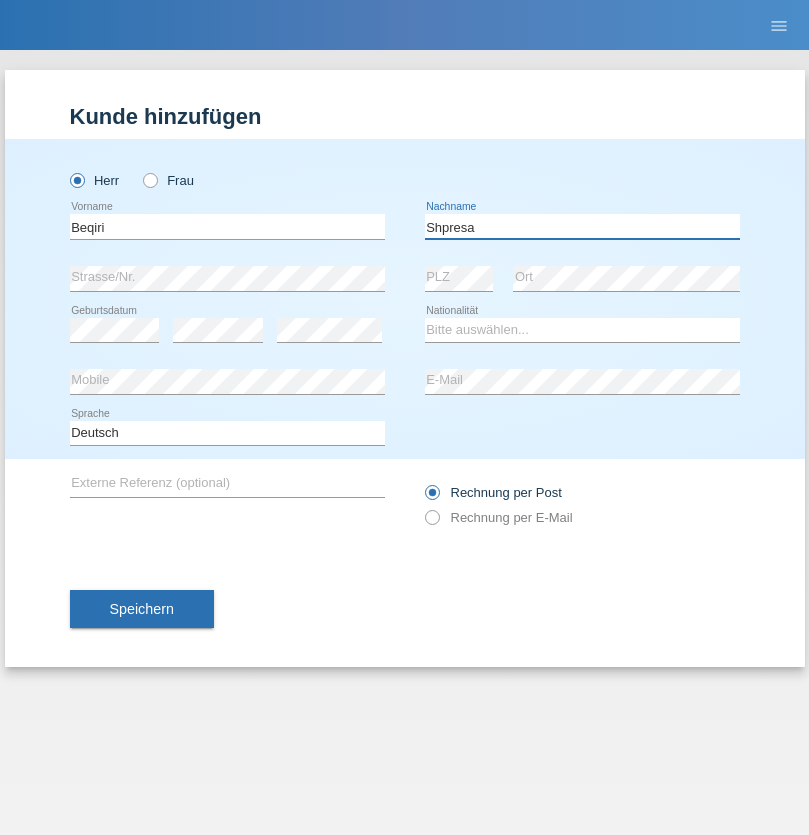 type on "Shpresa" 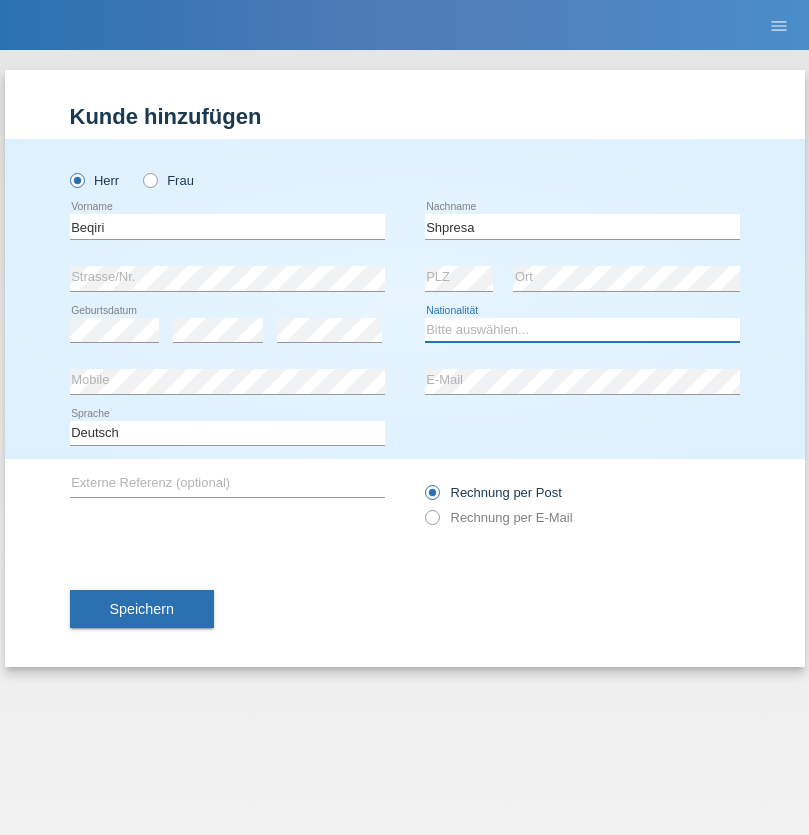select on "XK" 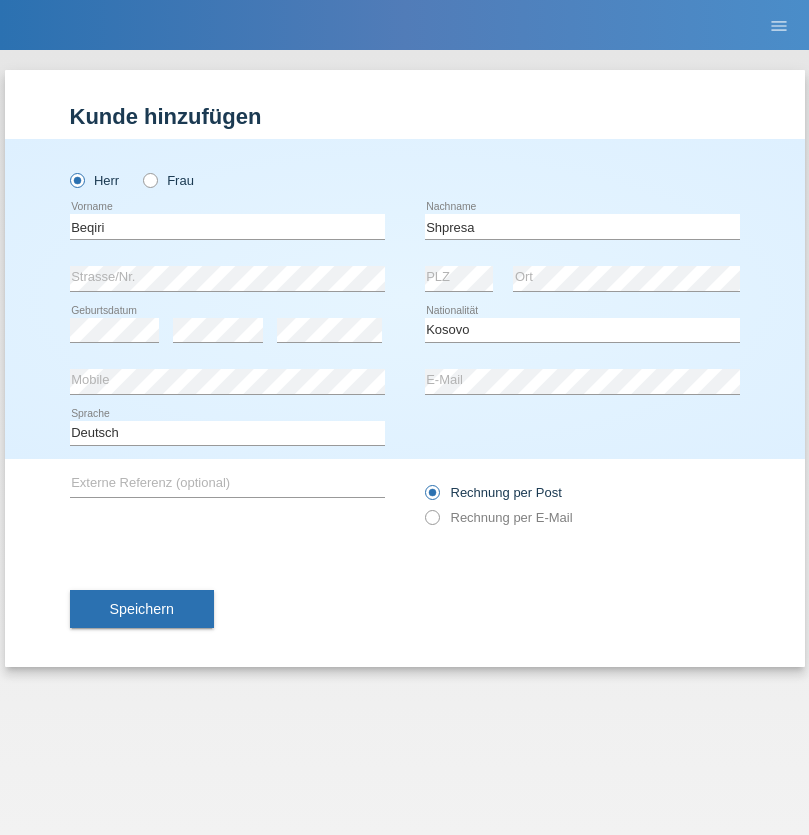 select on "C" 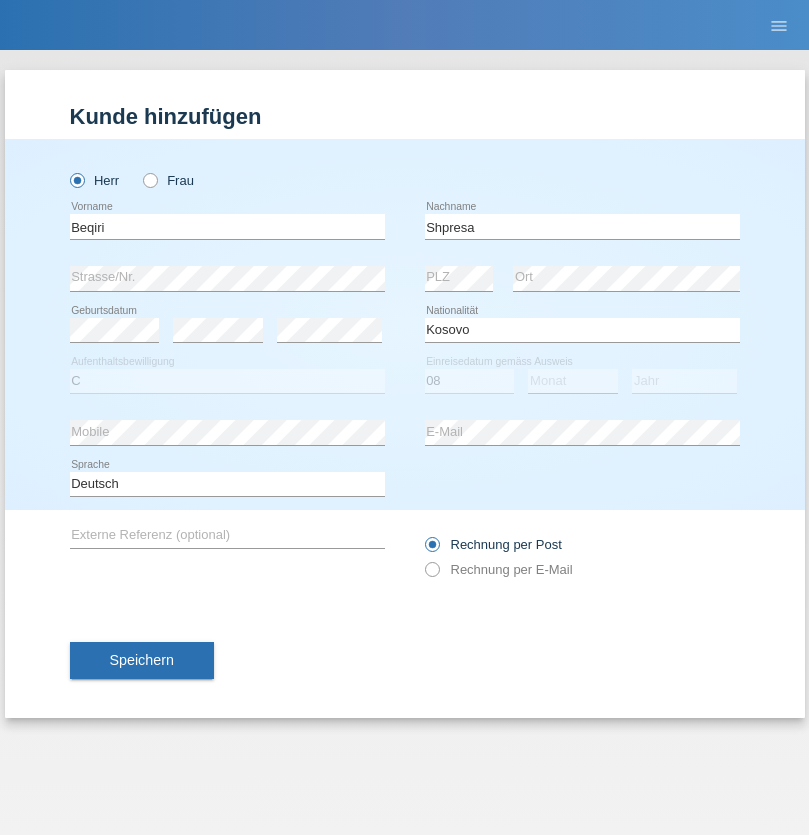 select on "02" 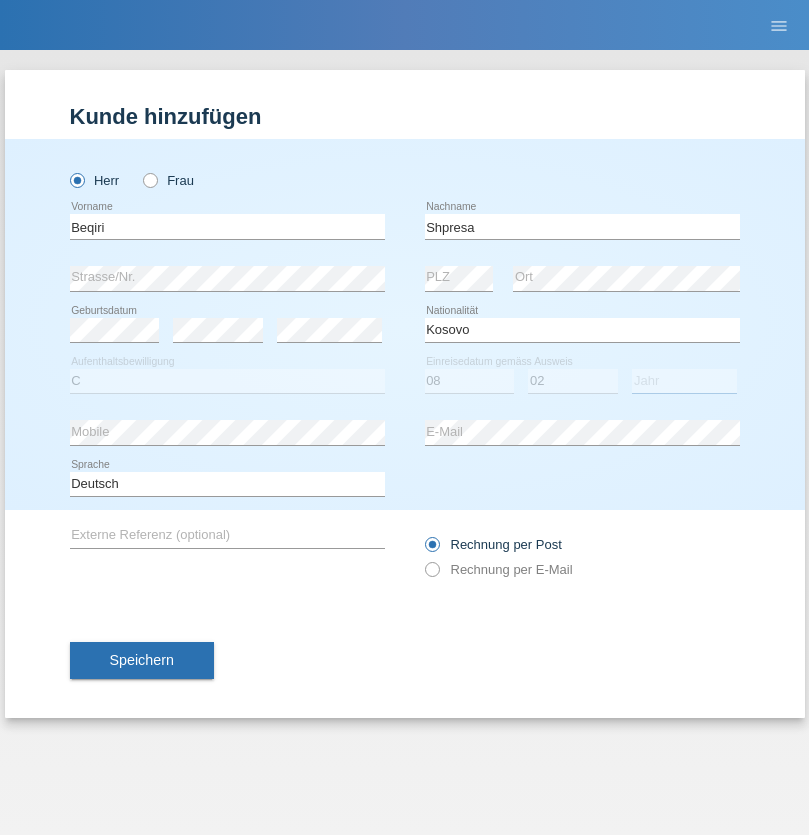 select on "1979" 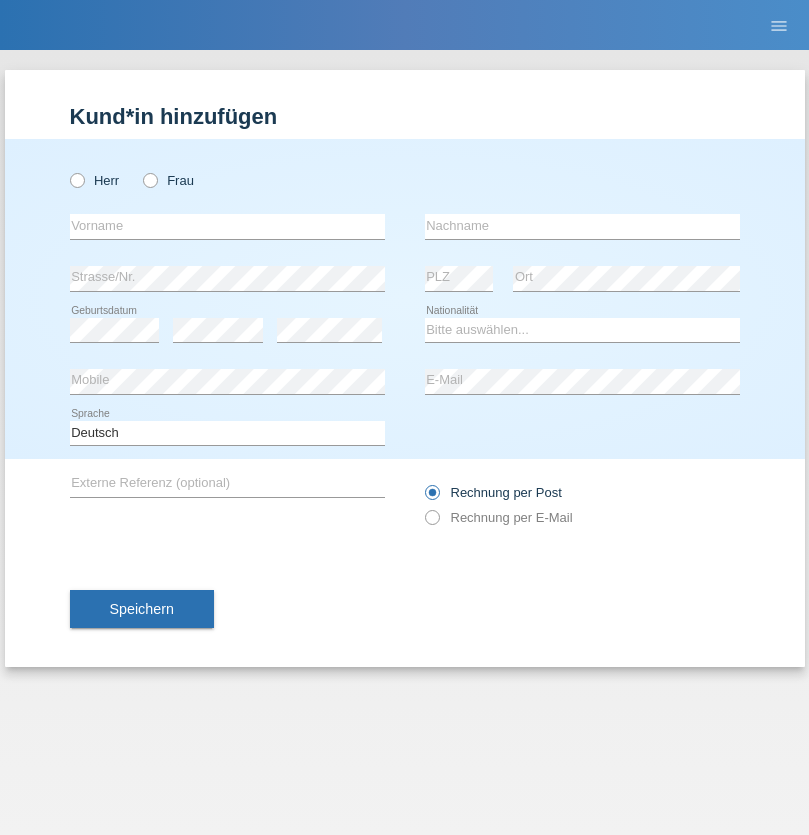 scroll, scrollTop: 0, scrollLeft: 0, axis: both 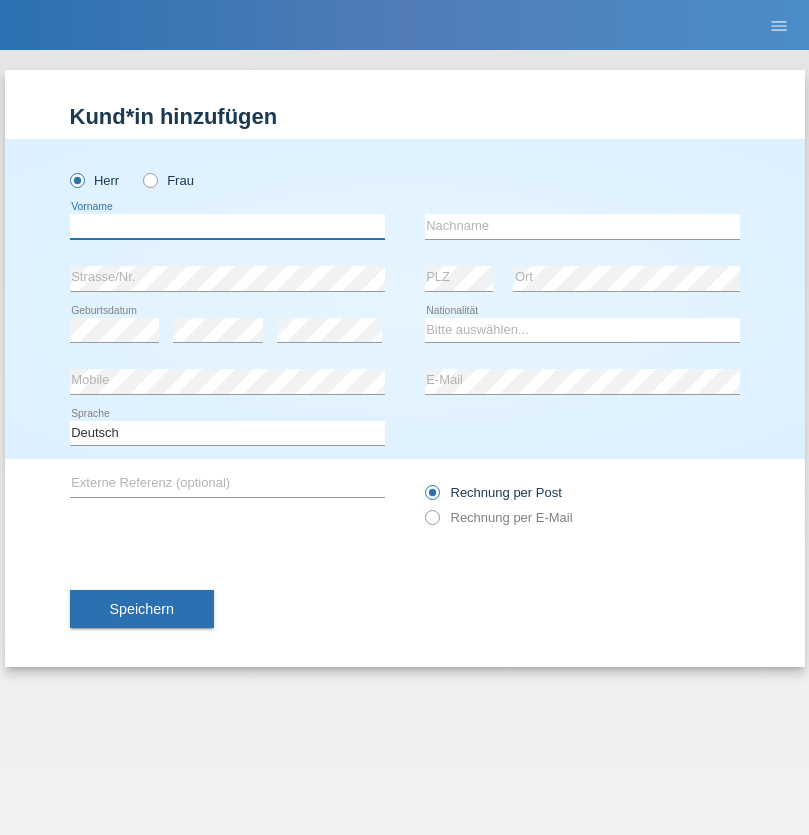 click at bounding box center (227, 226) 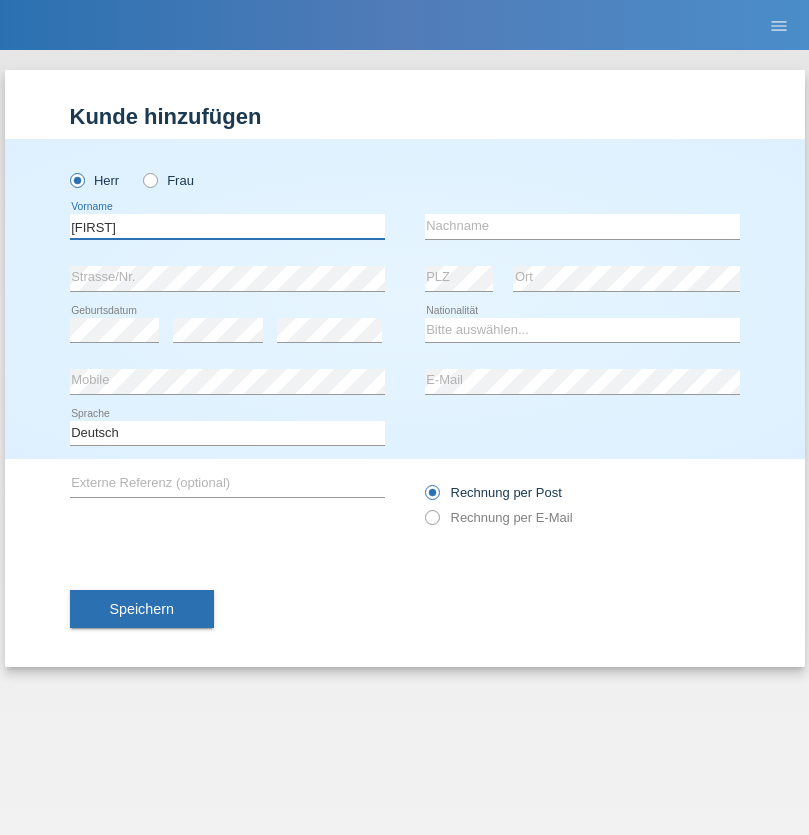 type on "[FIRST]" 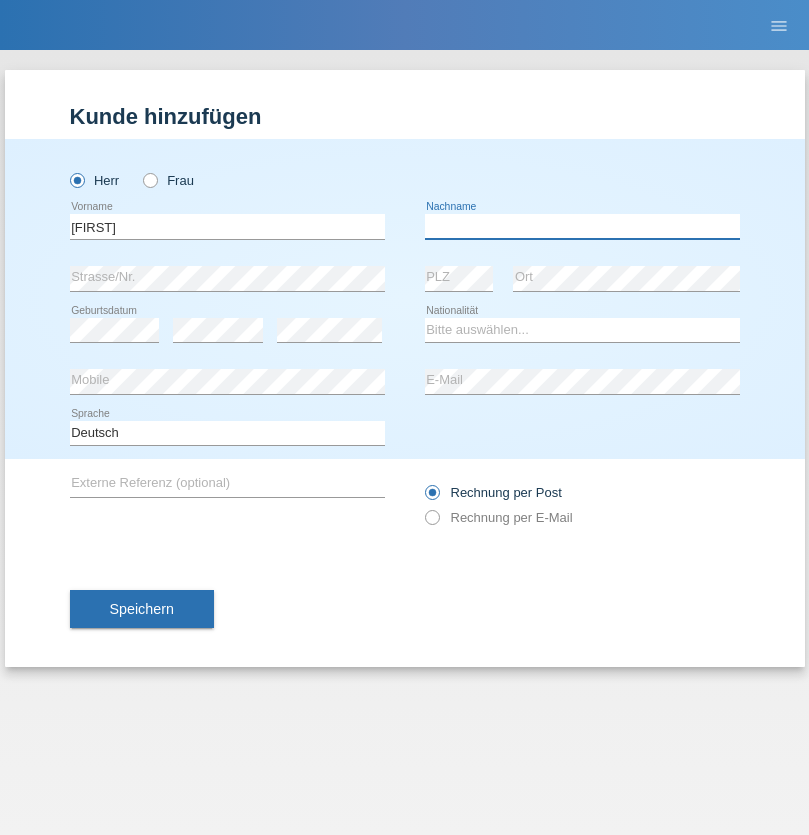click at bounding box center [582, 226] 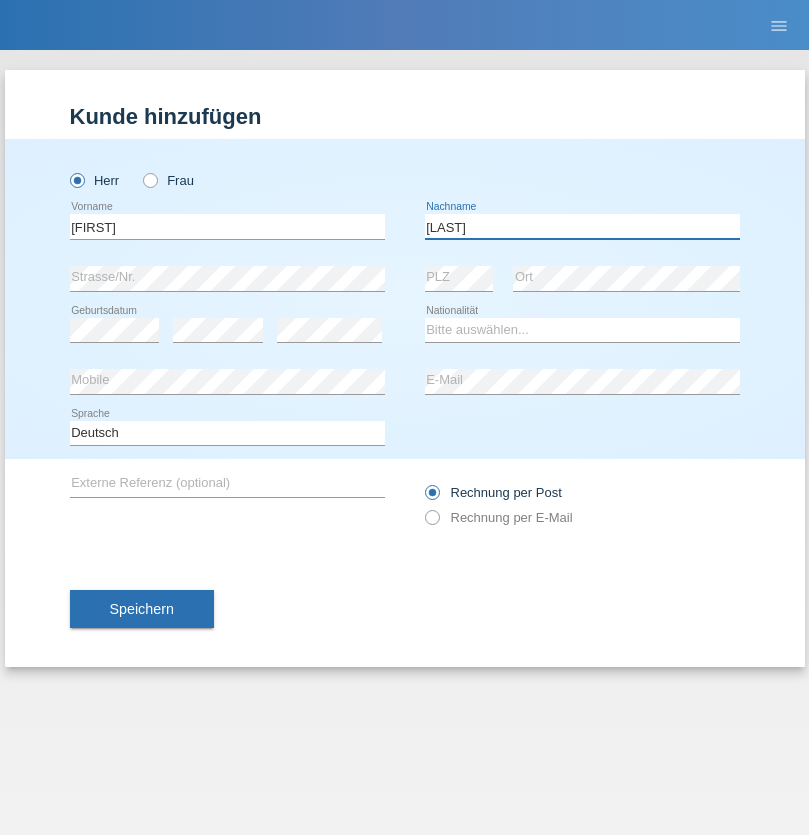 type on "[LAST]" 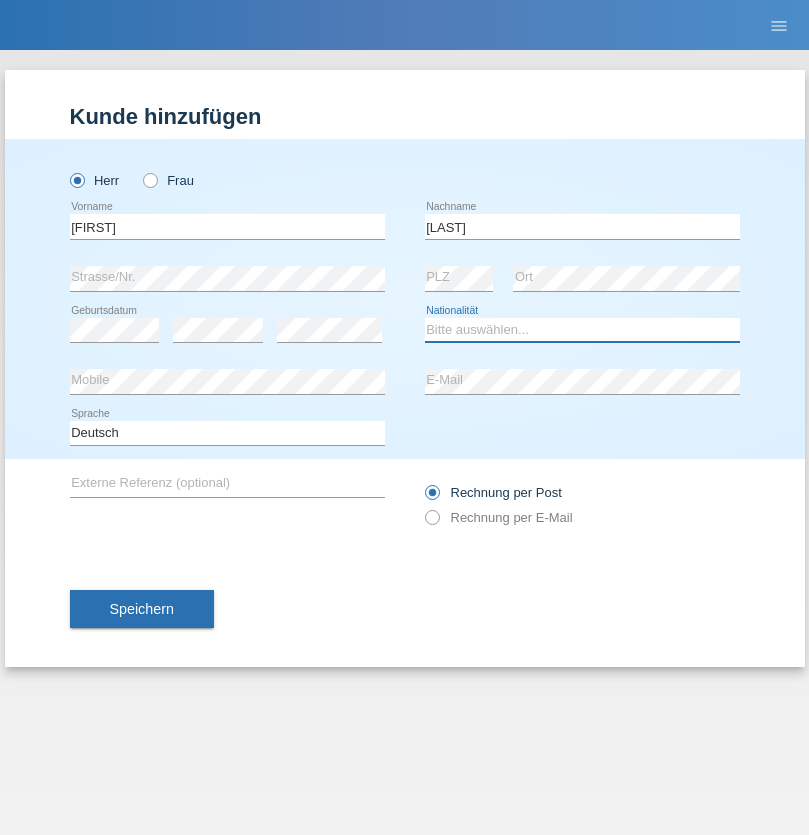 select on "CH" 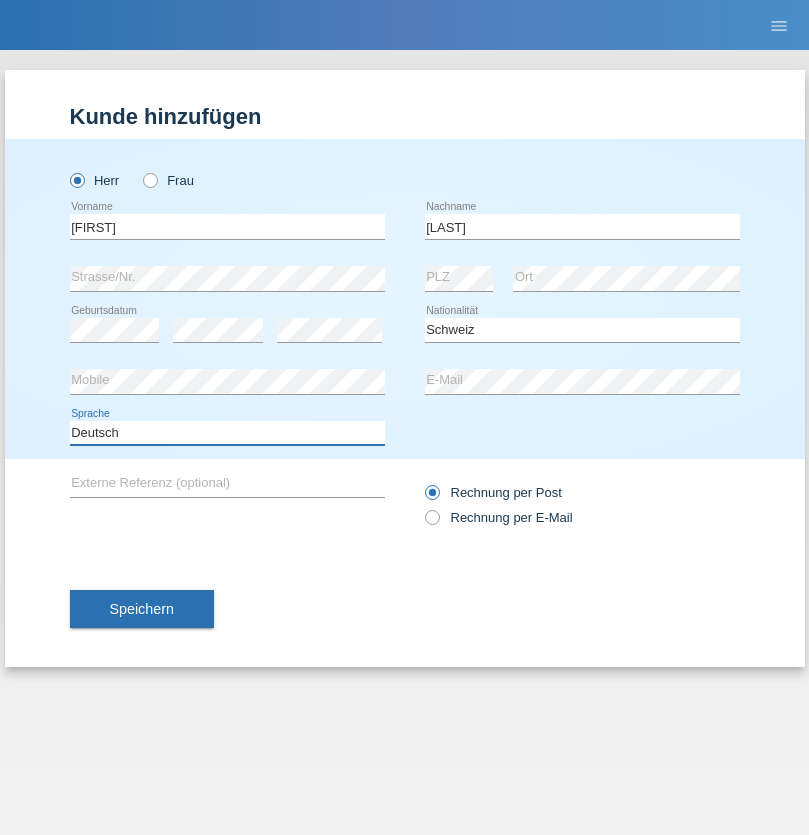 select on "en" 